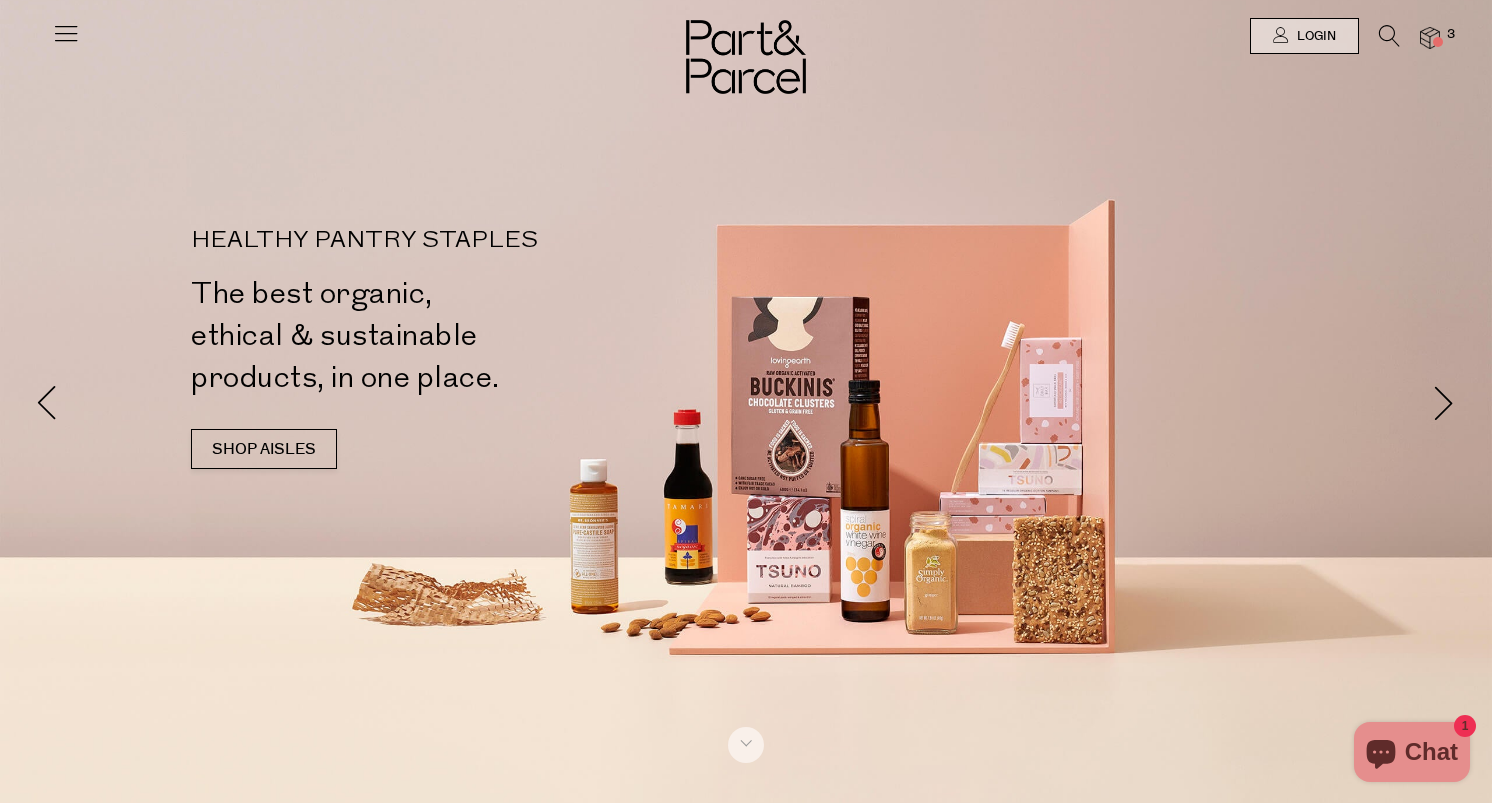 scroll, scrollTop: 0, scrollLeft: 0, axis: both 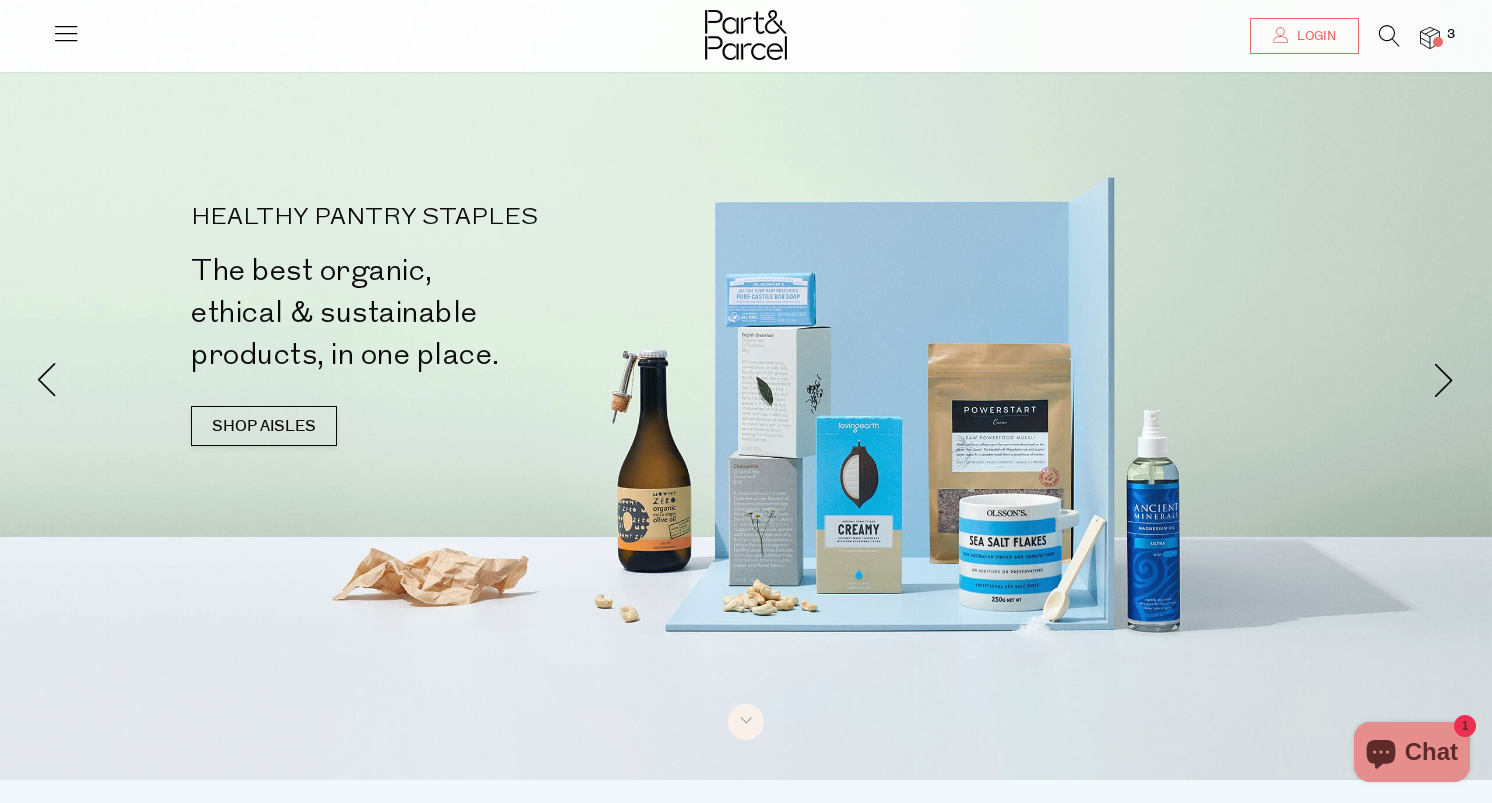 click at bounding box center [746, 30] 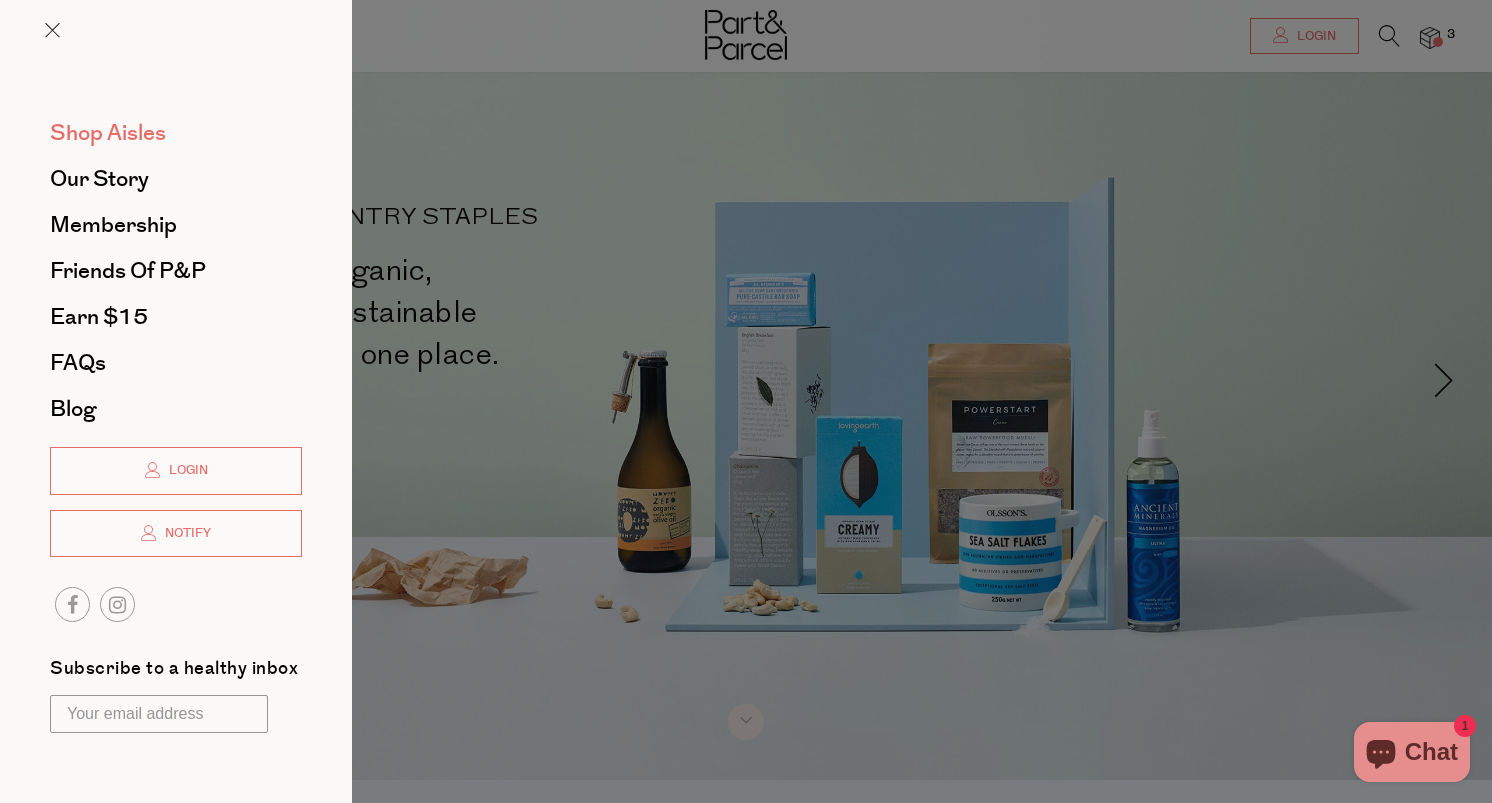 click on "Shop Aisles" at bounding box center (108, 133) 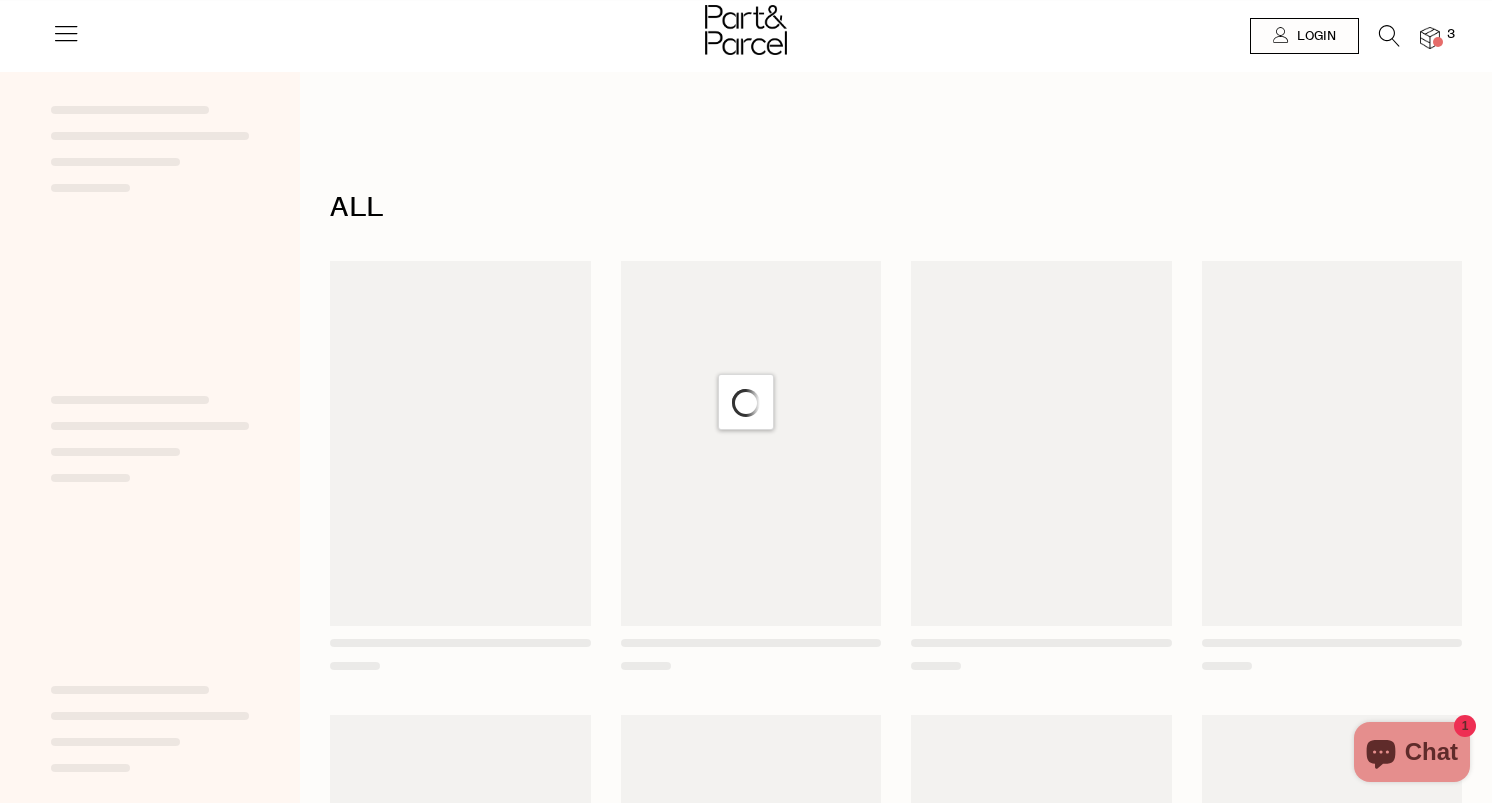 scroll, scrollTop: 0, scrollLeft: 0, axis: both 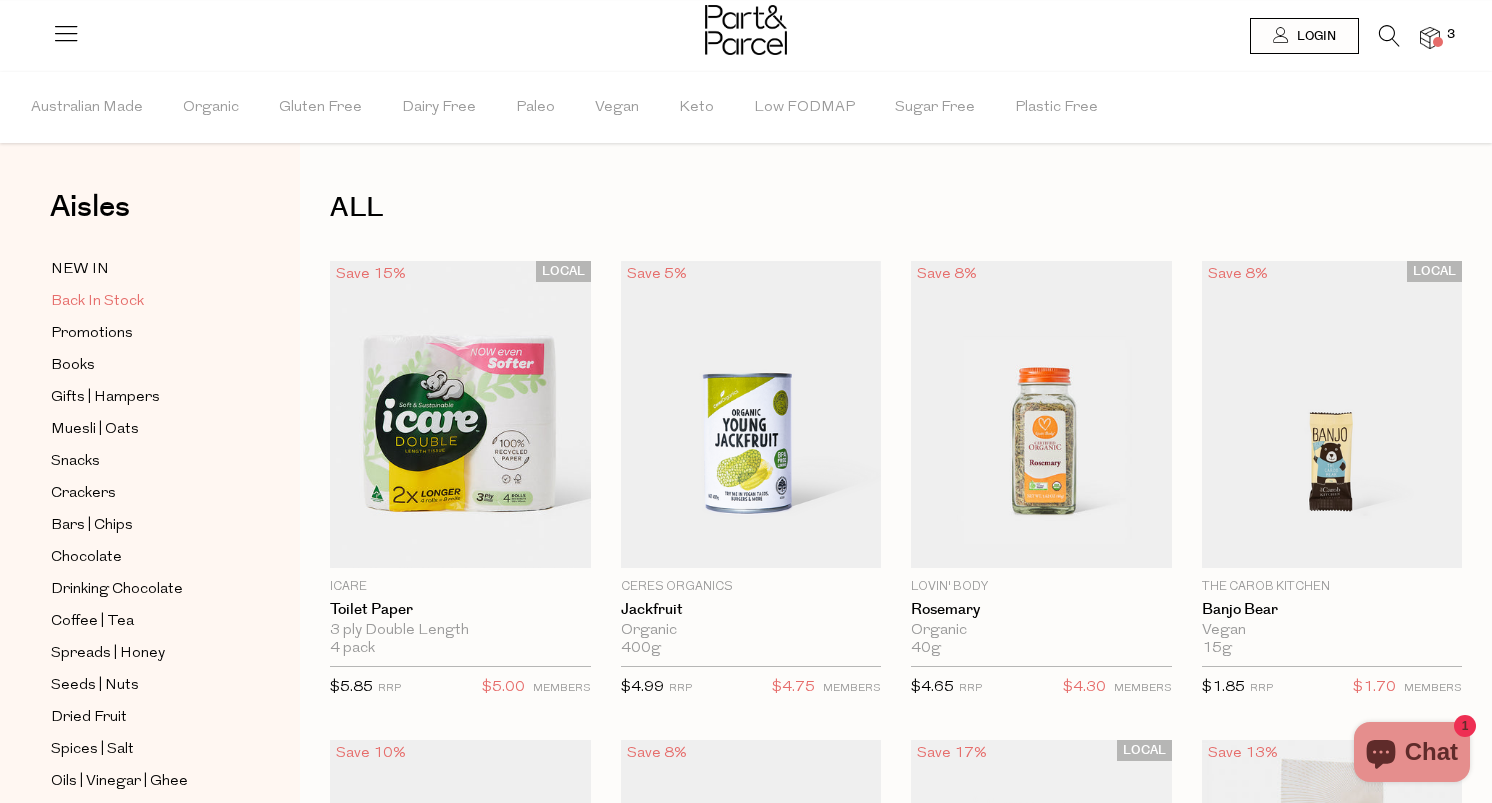 click on "Back In Stock" at bounding box center [97, 302] 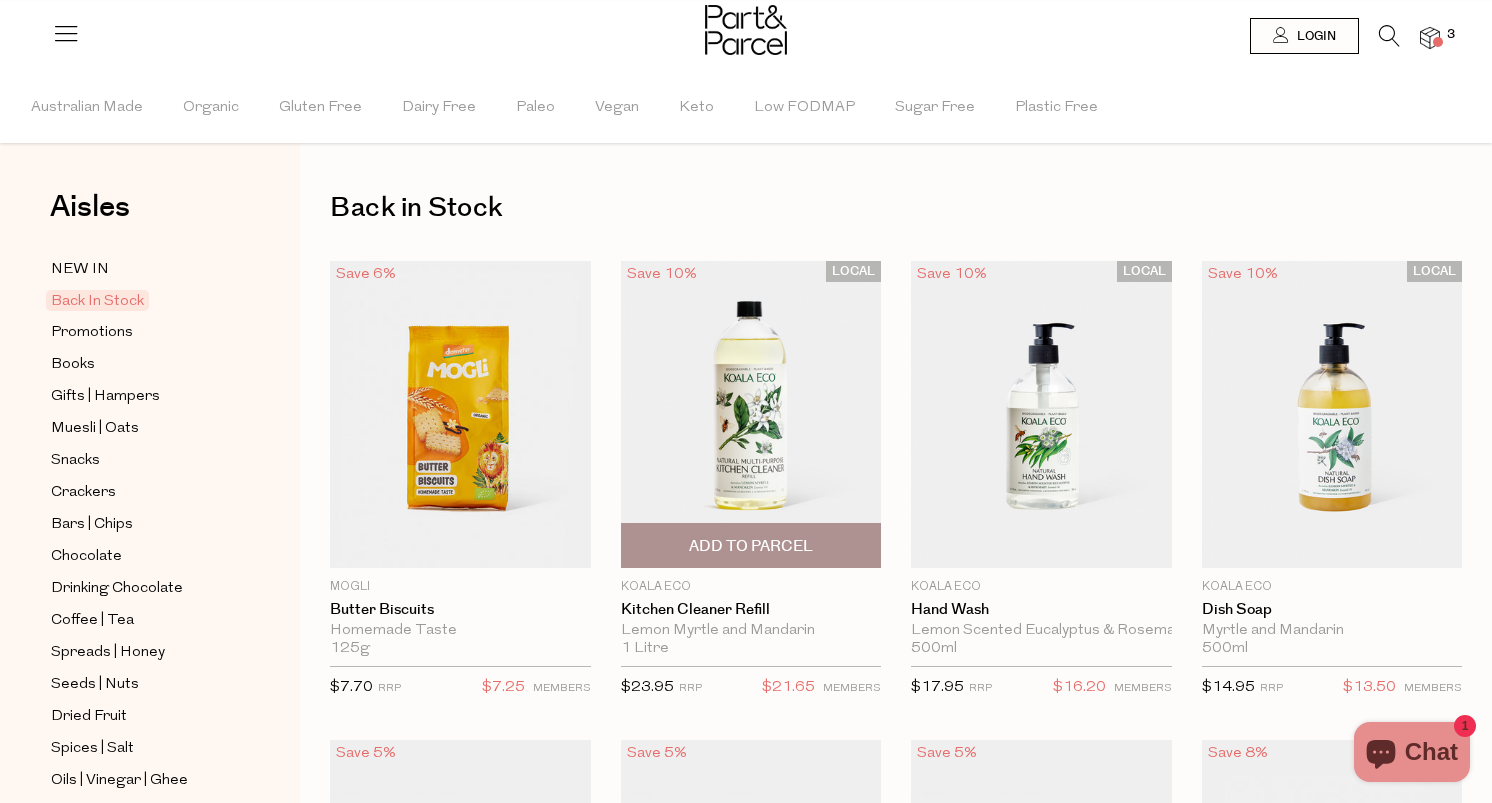 click on "Add To Parcel" at bounding box center [751, 545] 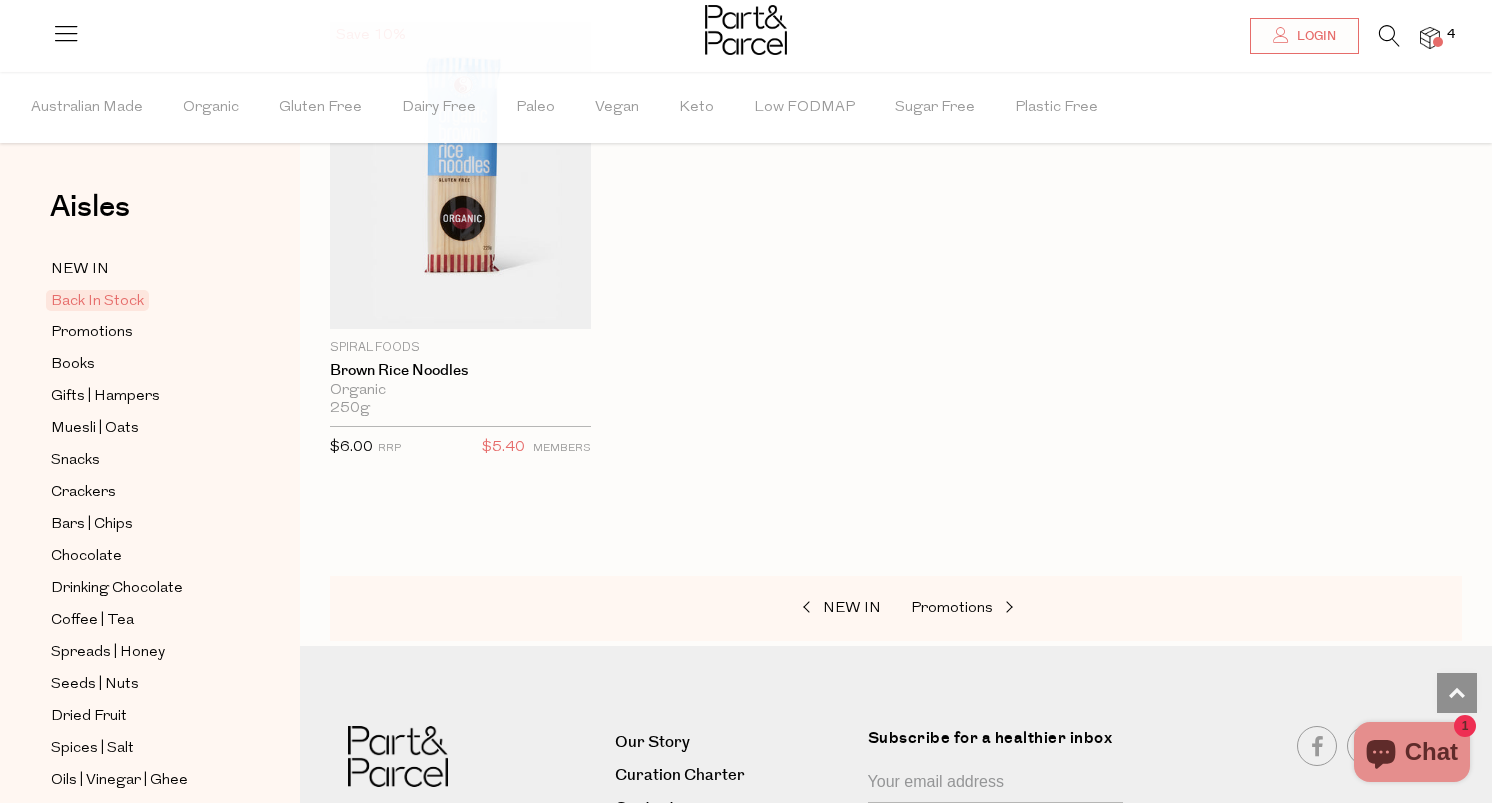 scroll, scrollTop: 1203, scrollLeft: 0, axis: vertical 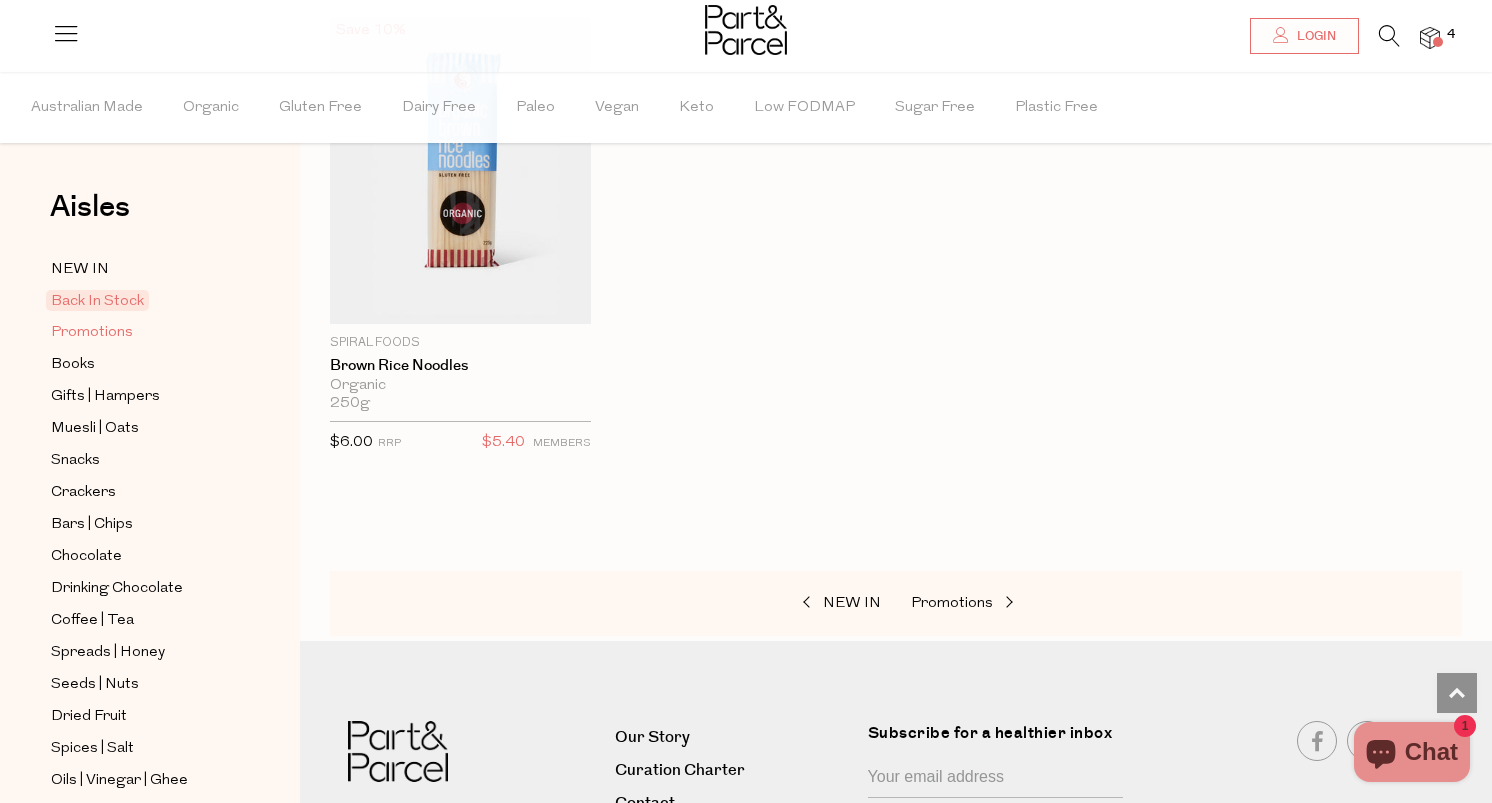 click on "Promotions" at bounding box center [92, 333] 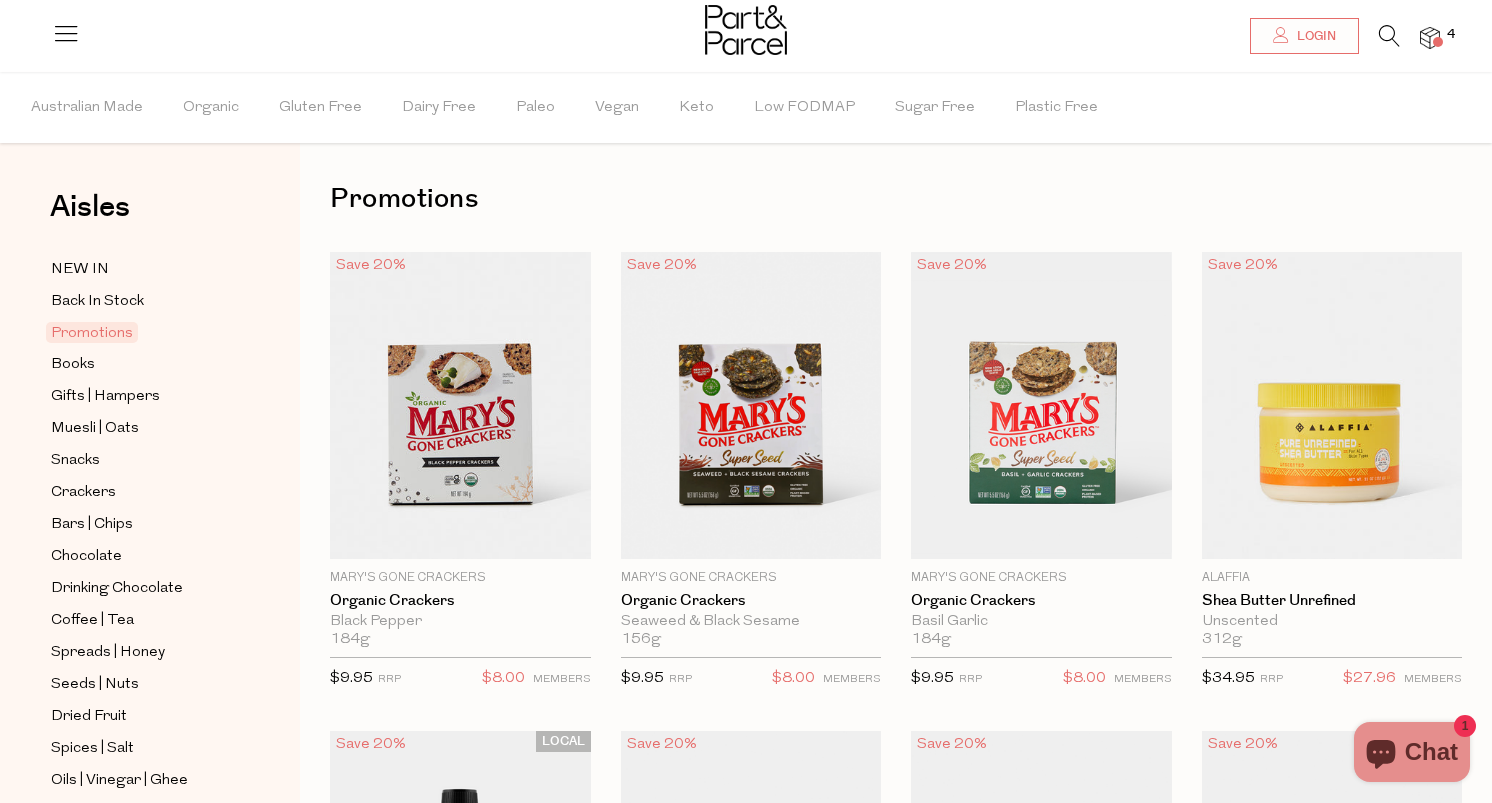 scroll, scrollTop: 11, scrollLeft: 0, axis: vertical 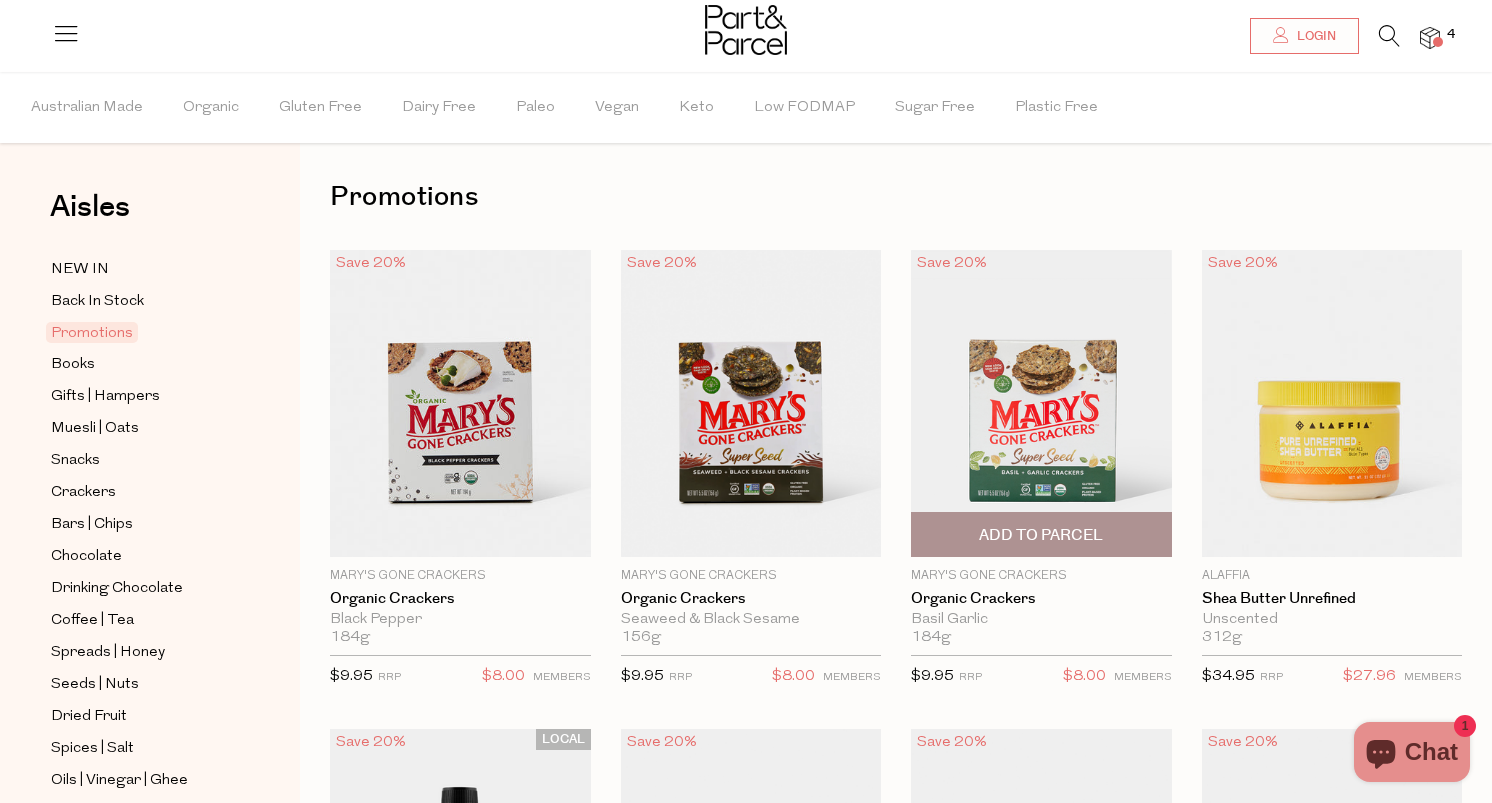 click on "Add To Parcel" at bounding box center [1041, 535] 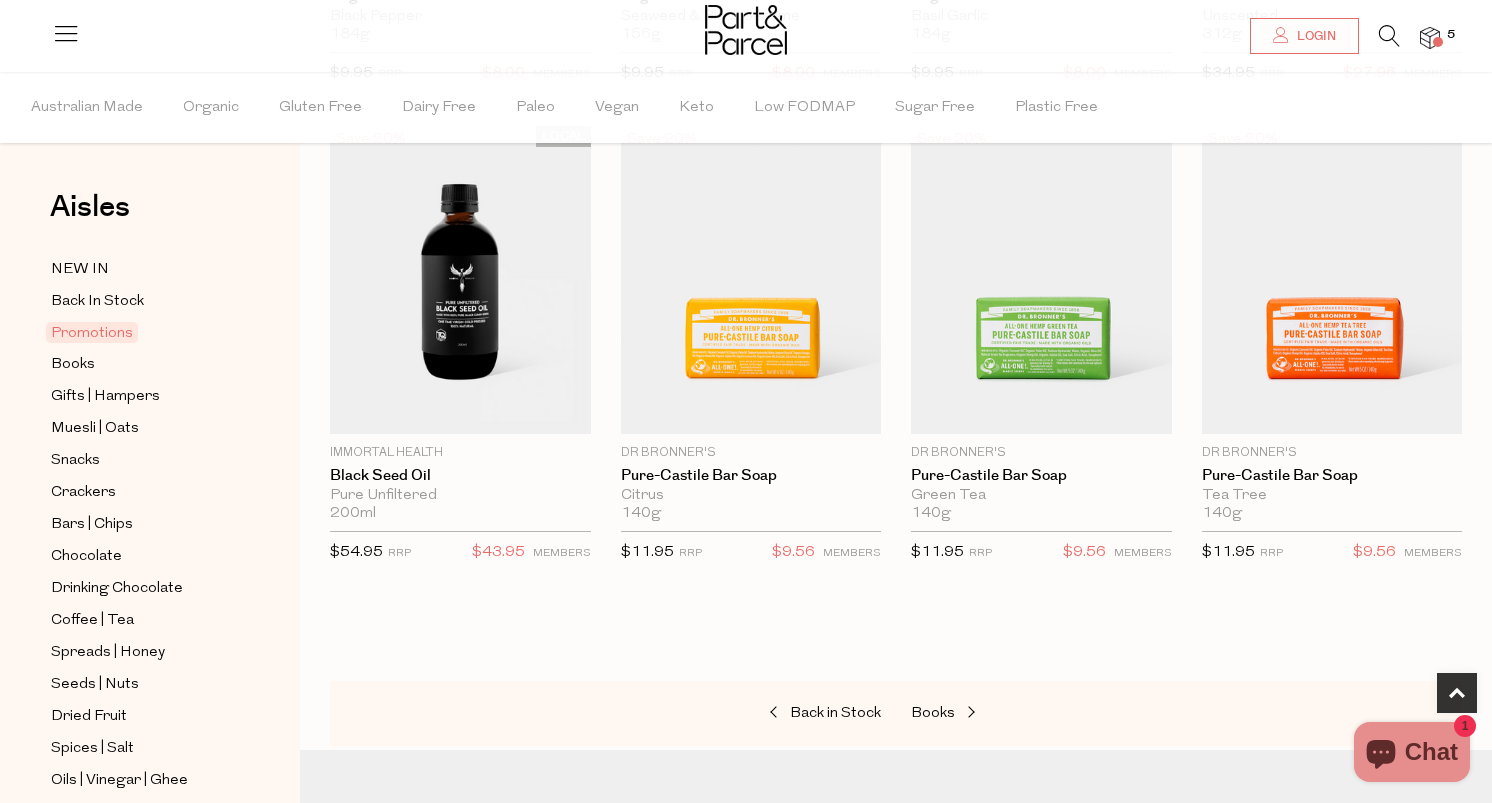 scroll, scrollTop: 616, scrollLeft: 0, axis: vertical 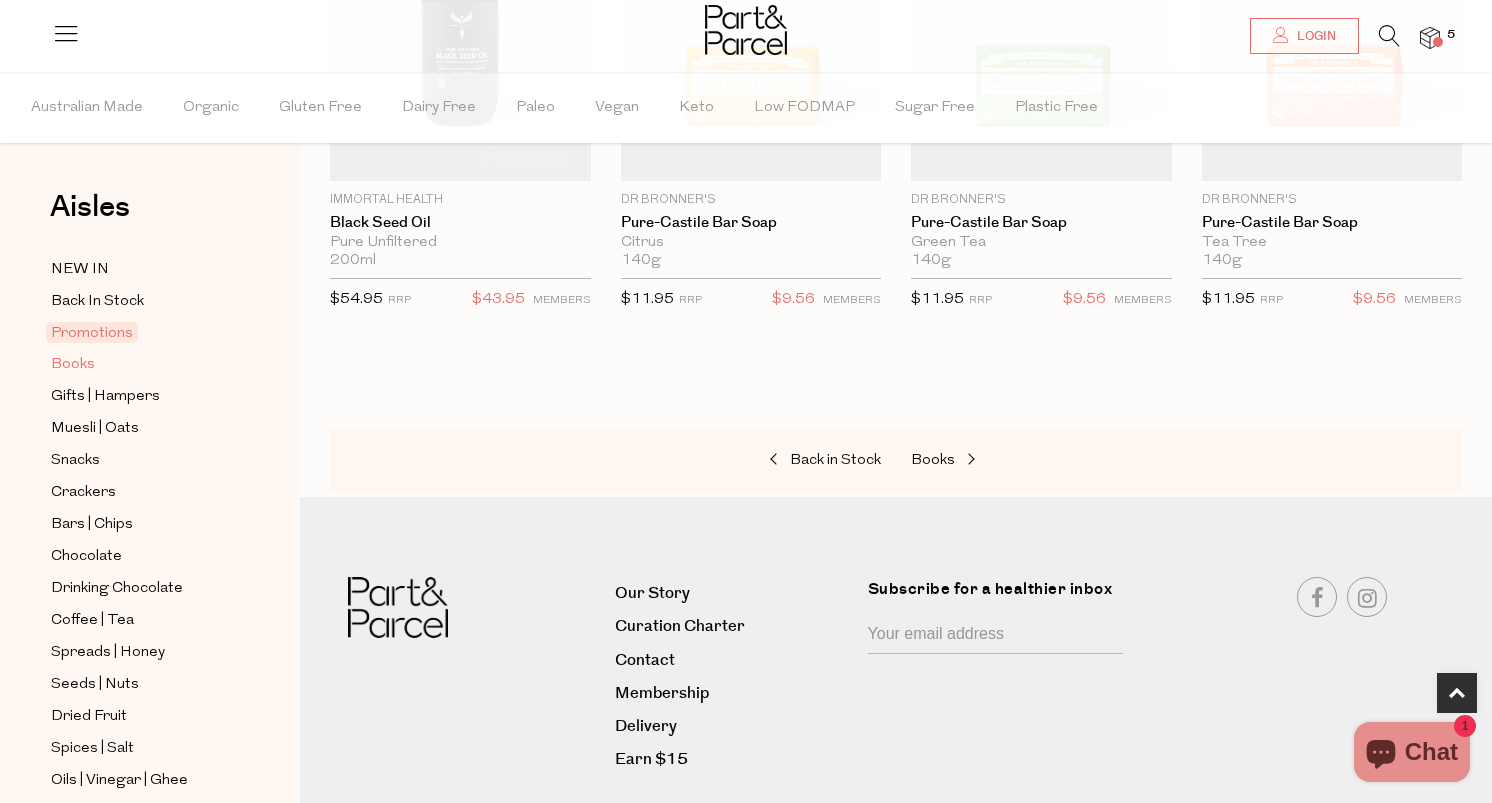 click on "Books" at bounding box center (73, 365) 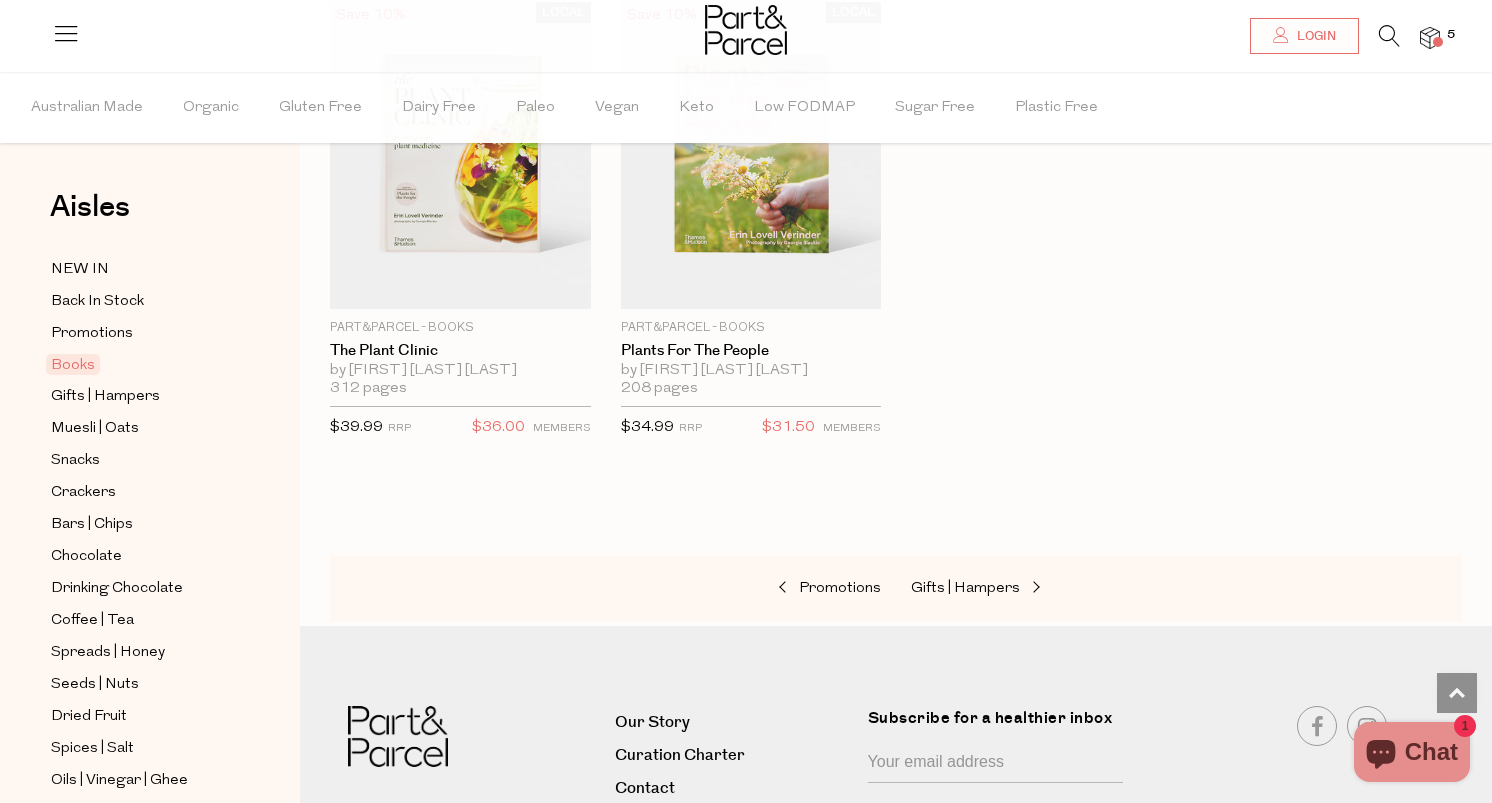 scroll, scrollTop: 445, scrollLeft: 0, axis: vertical 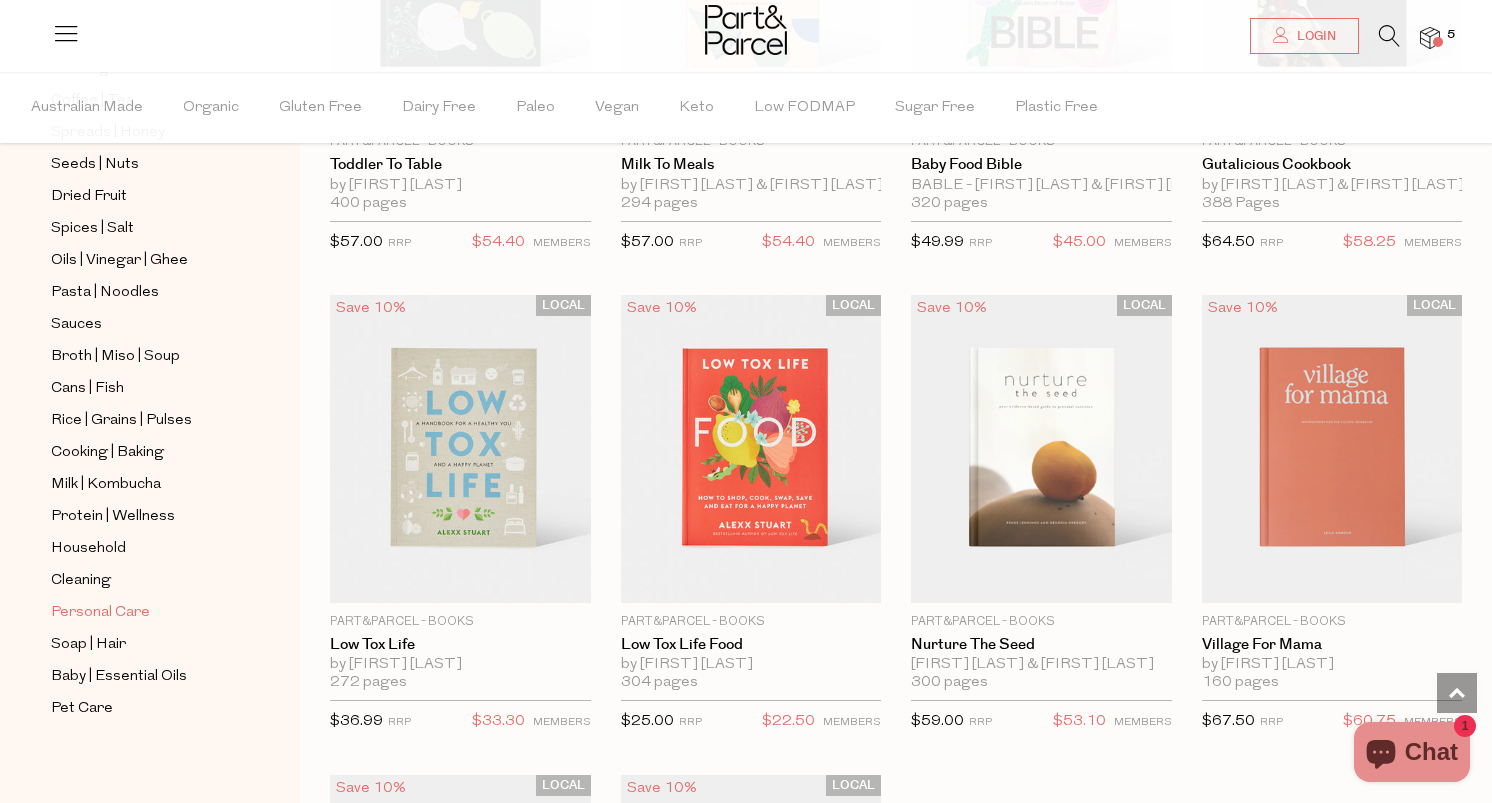 click on "Personal Care" at bounding box center (100, 613) 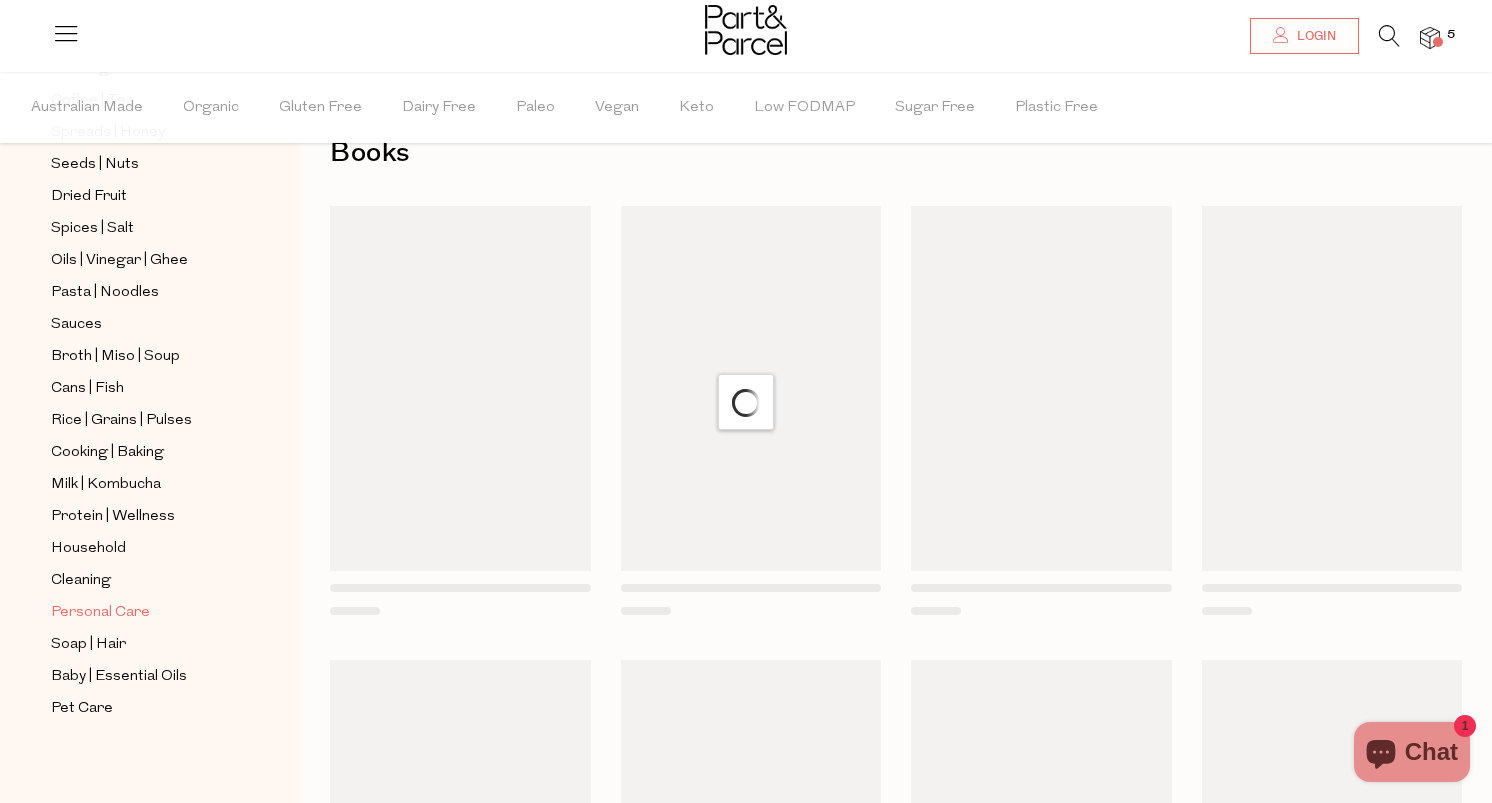 scroll, scrollTop: 0, scrollLeft: 0, axis: both 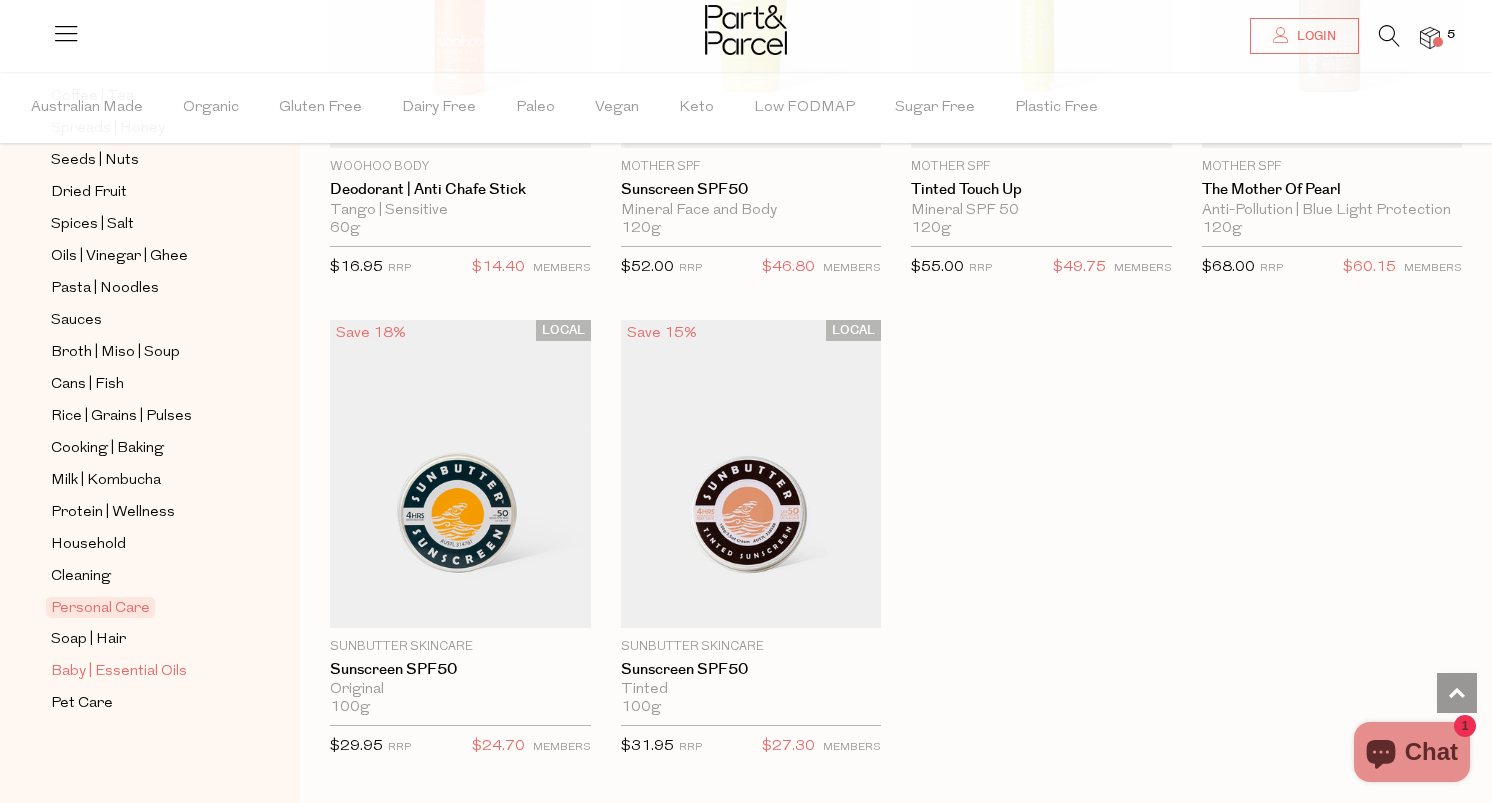 click on "Baby | Essential Oils" at bounding box center [119, 672] 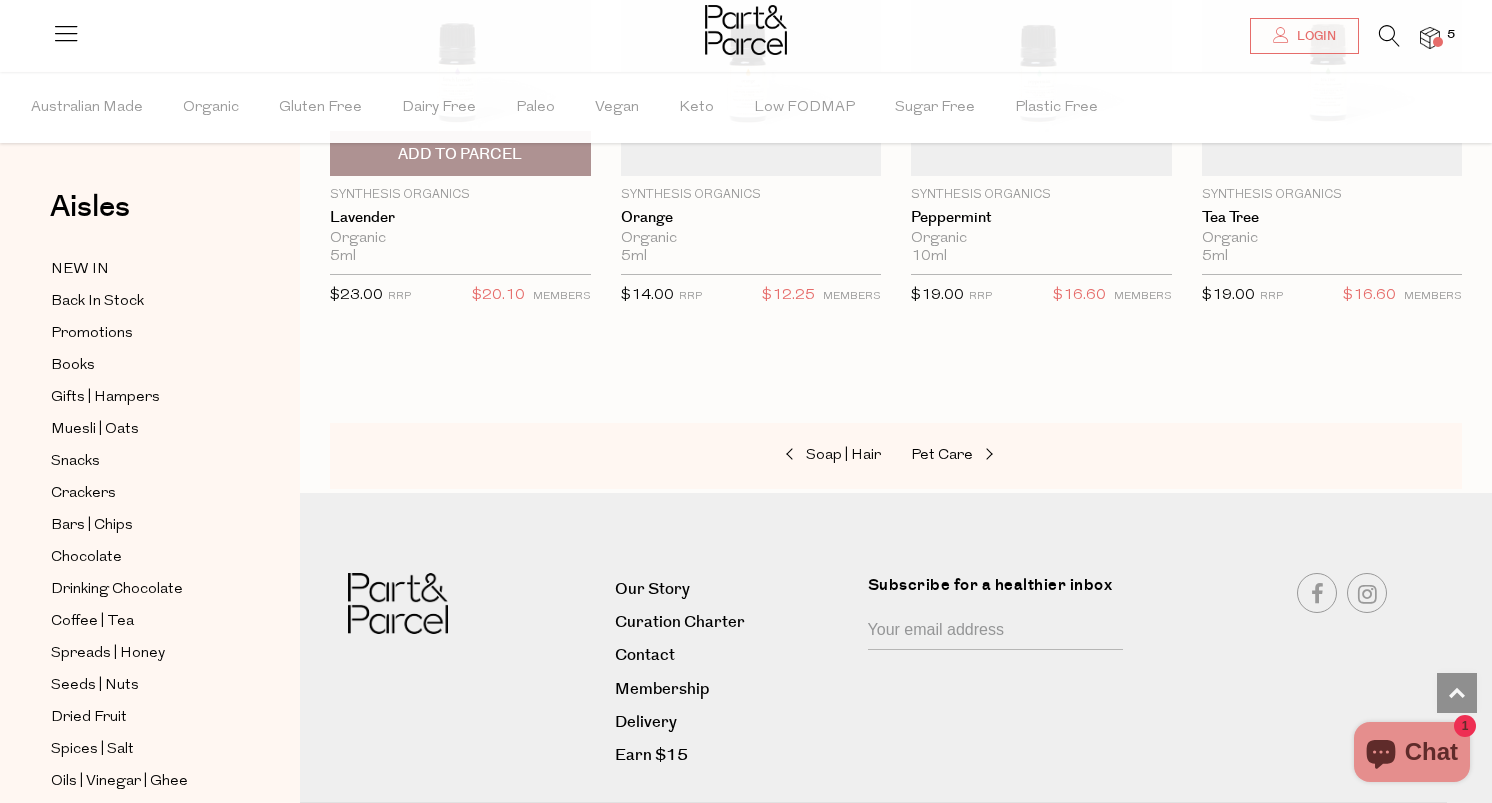 scroll, scrollTop: 1884, scrollLeft: 0, axis: vertical 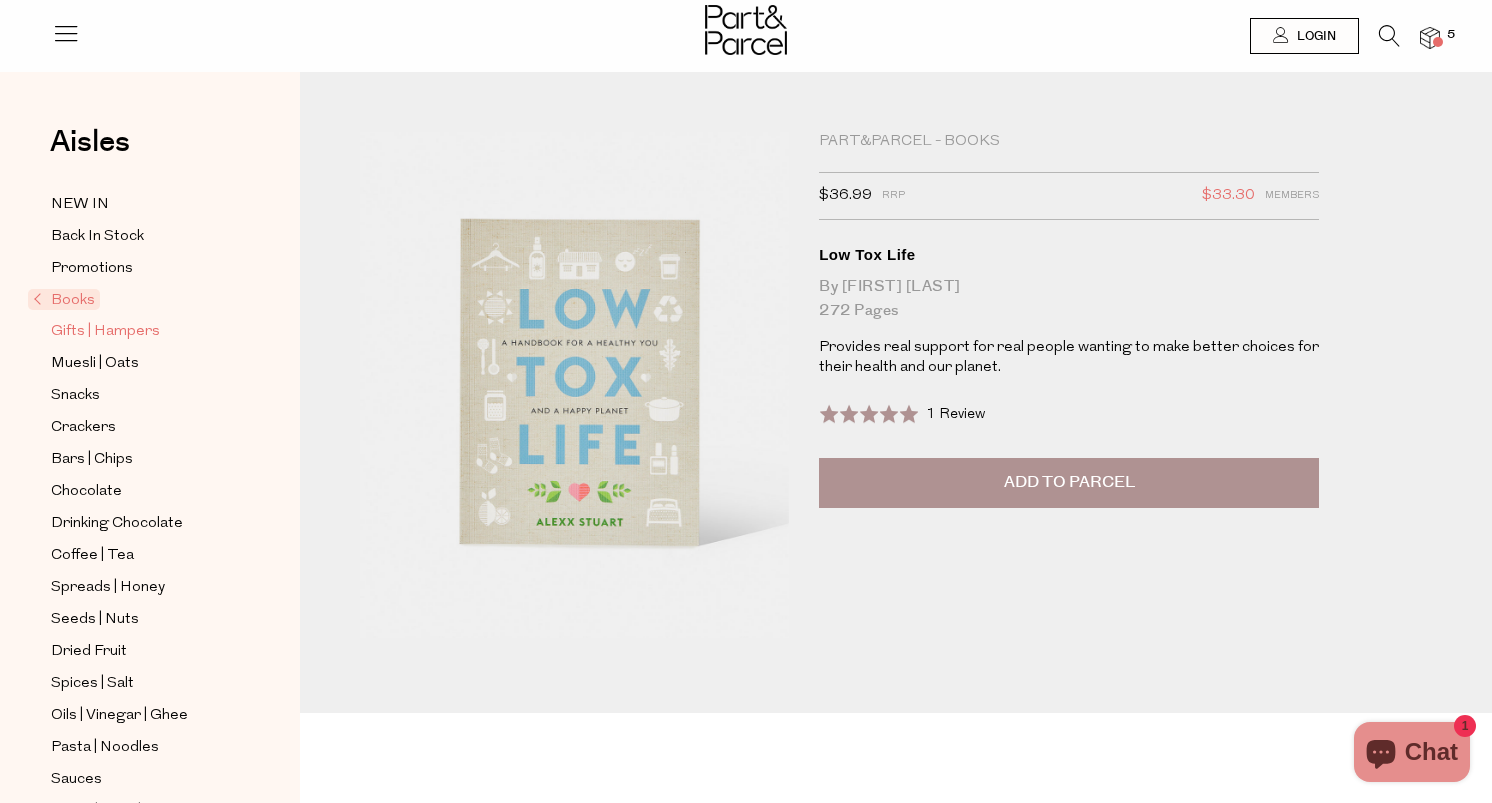 click on "Gifts | Hampers" at bounding box center (105, 332) 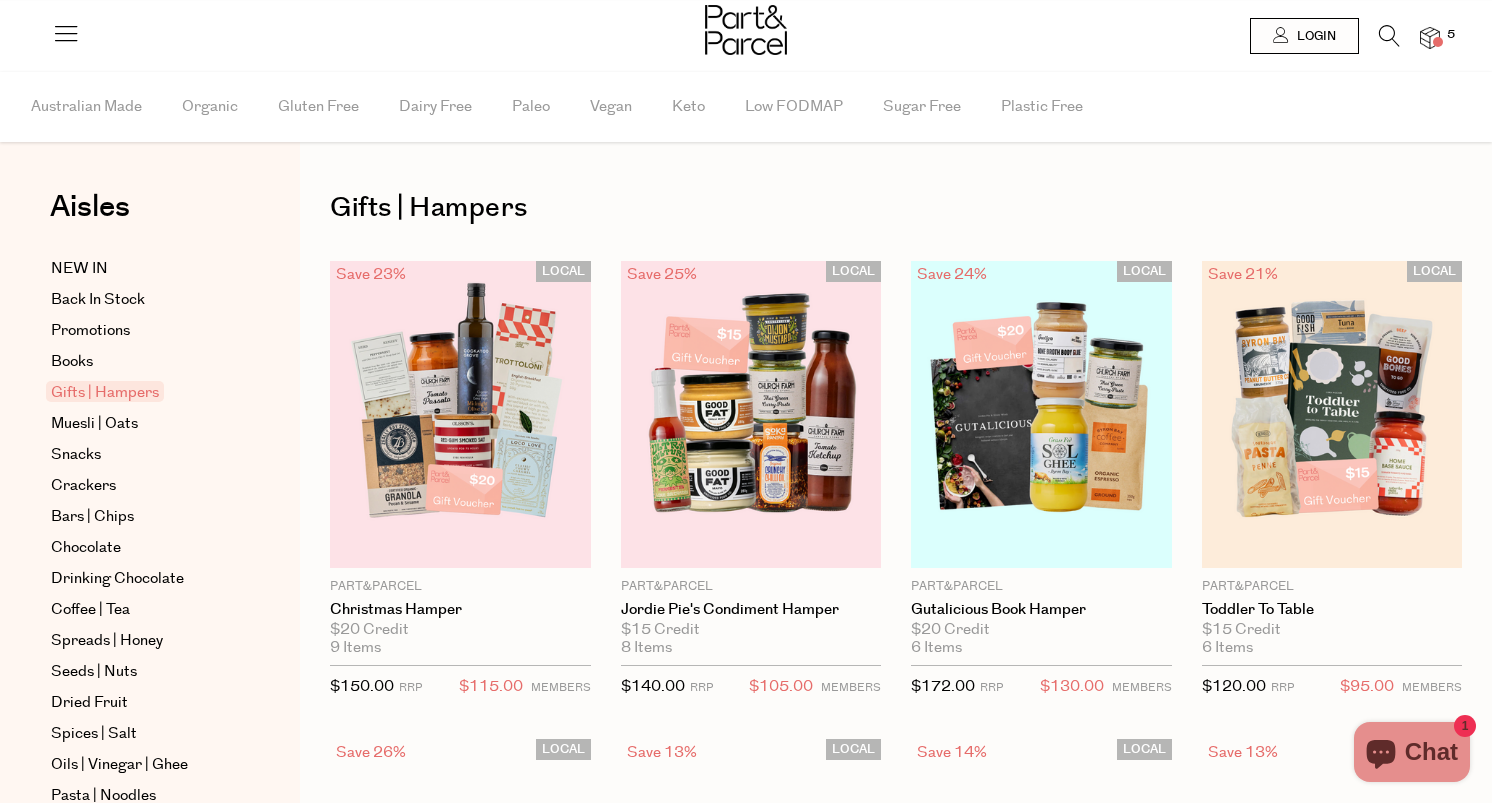 scroll, scrollTop: 0, scrollLeft: 0, axis: both 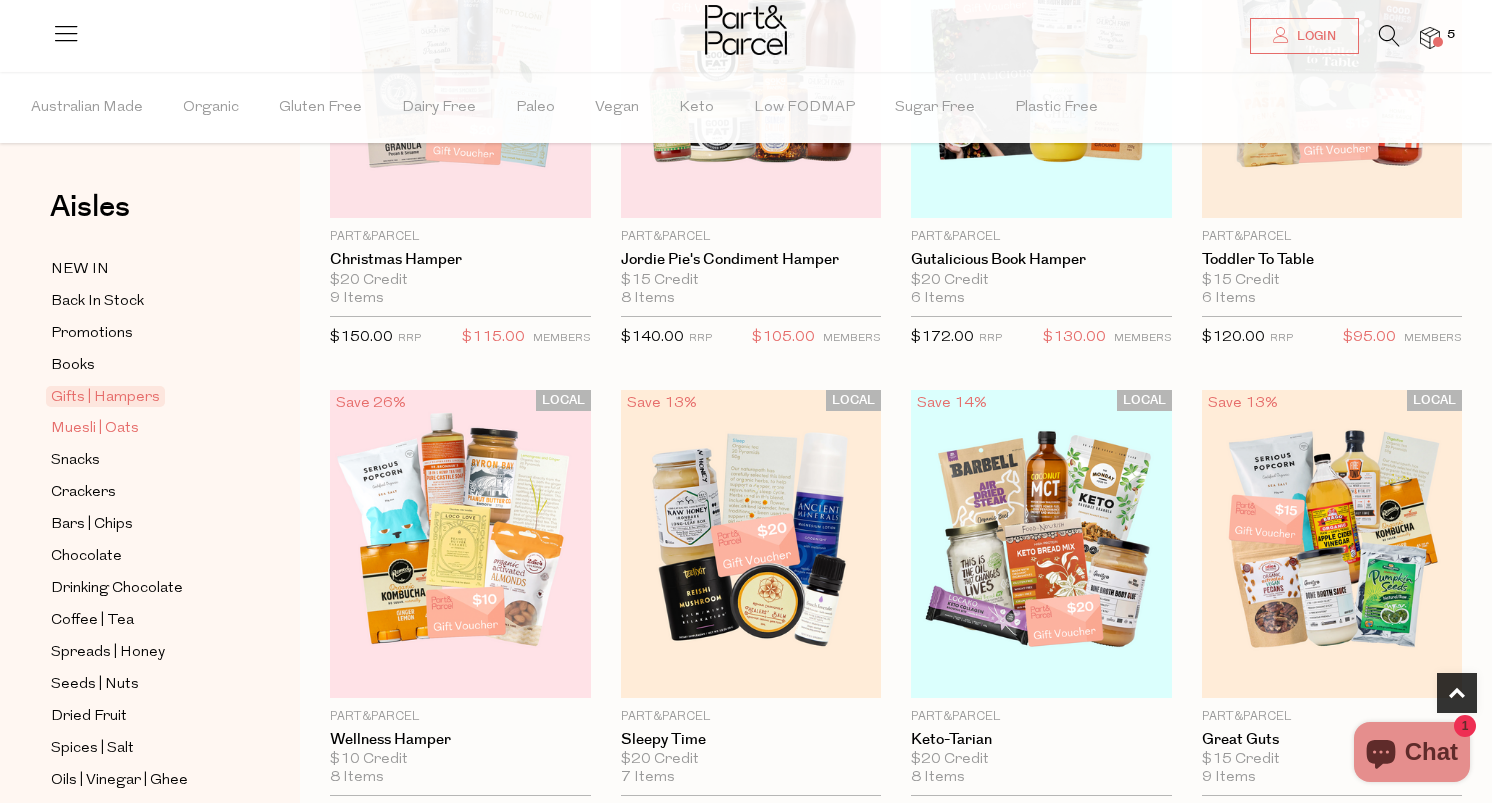 click on "Muesli | Oats" at bounding box center (95, 429) 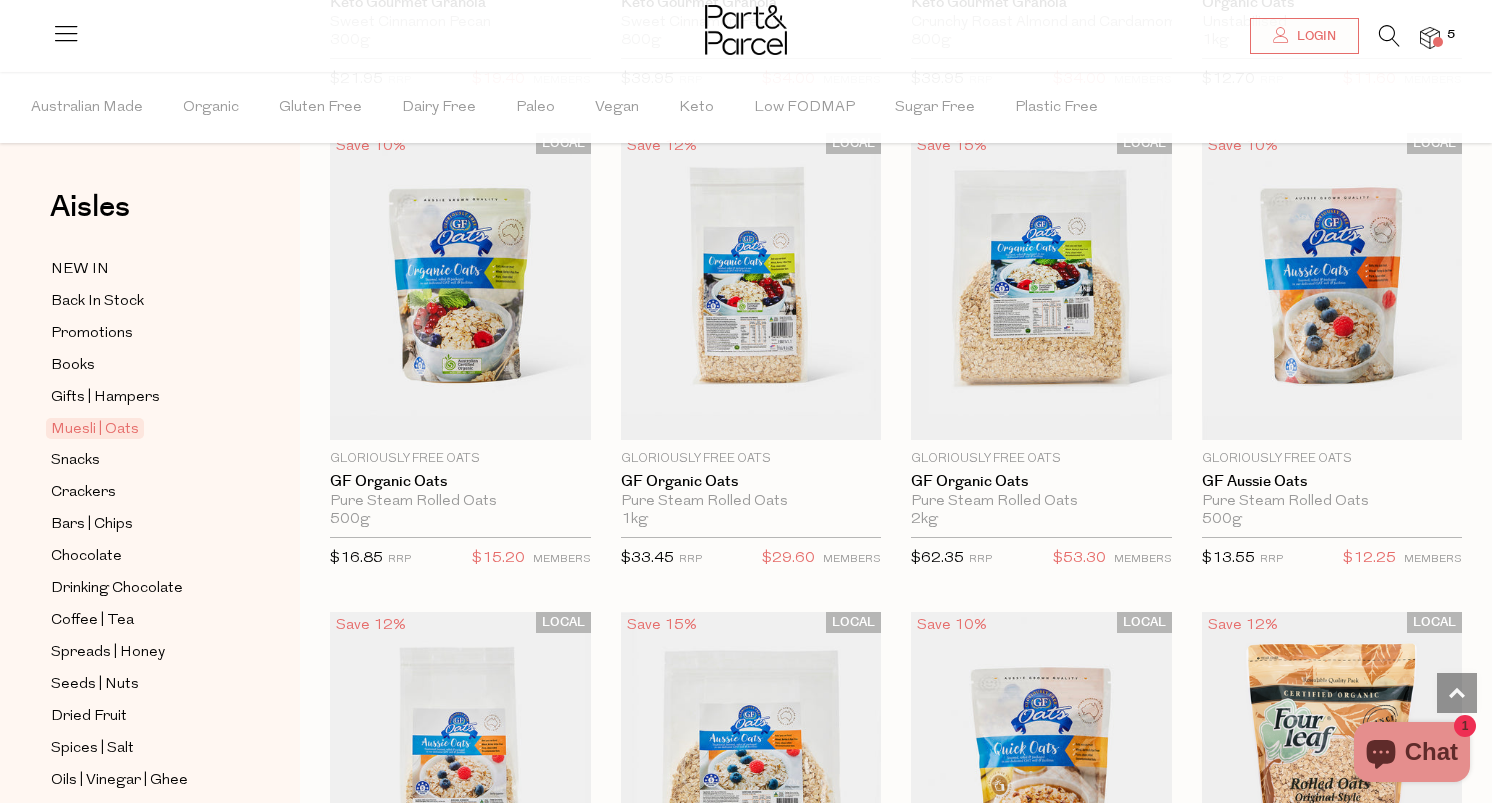 scroll, scrollTop: 4917, scrollLeft: 0, axis: vertical 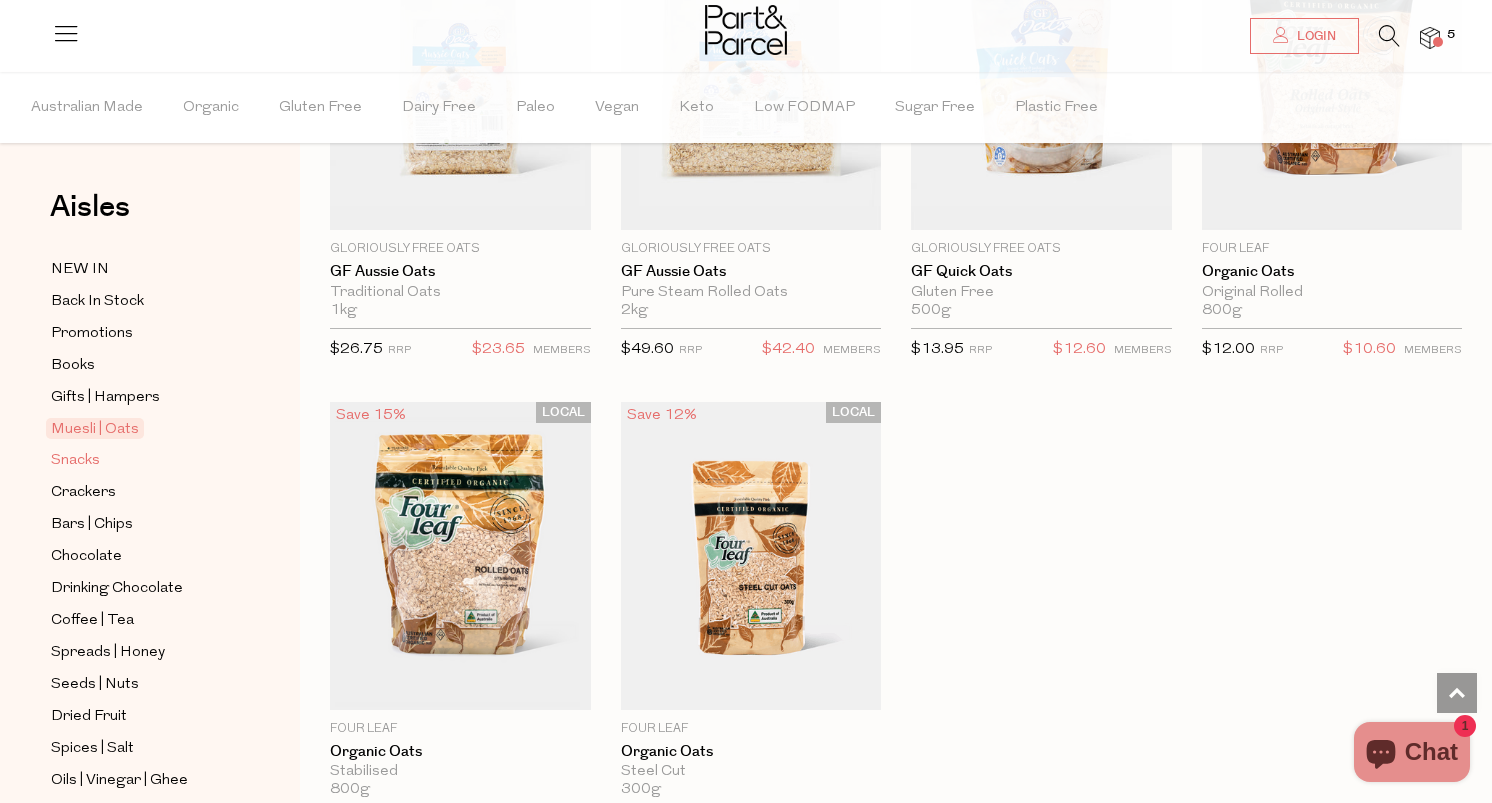 click on "Snacks" at bounding box center [142, 460] 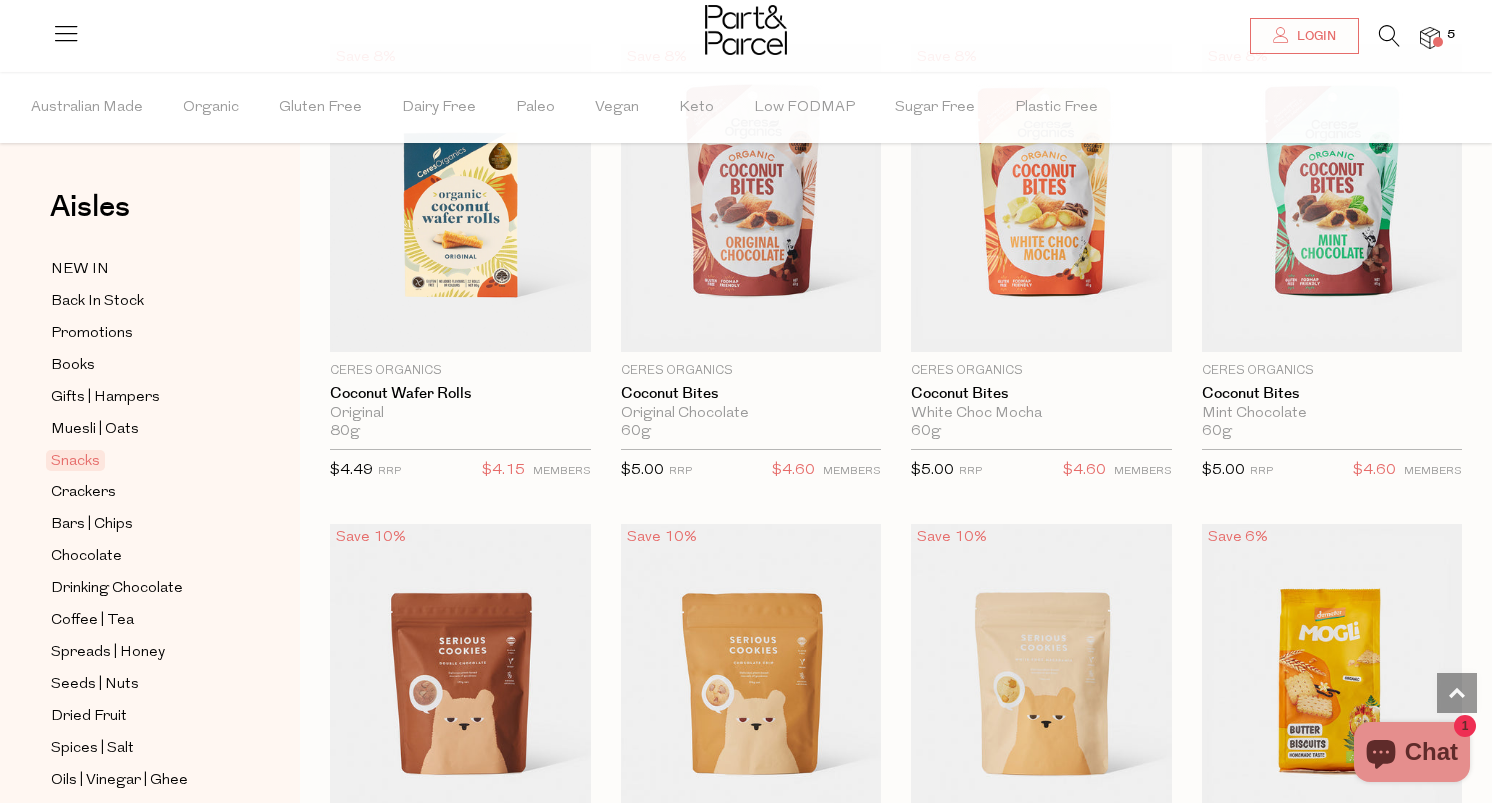 scroll, scrollTop: 3578, scrollLeft: 0, axis: vertical 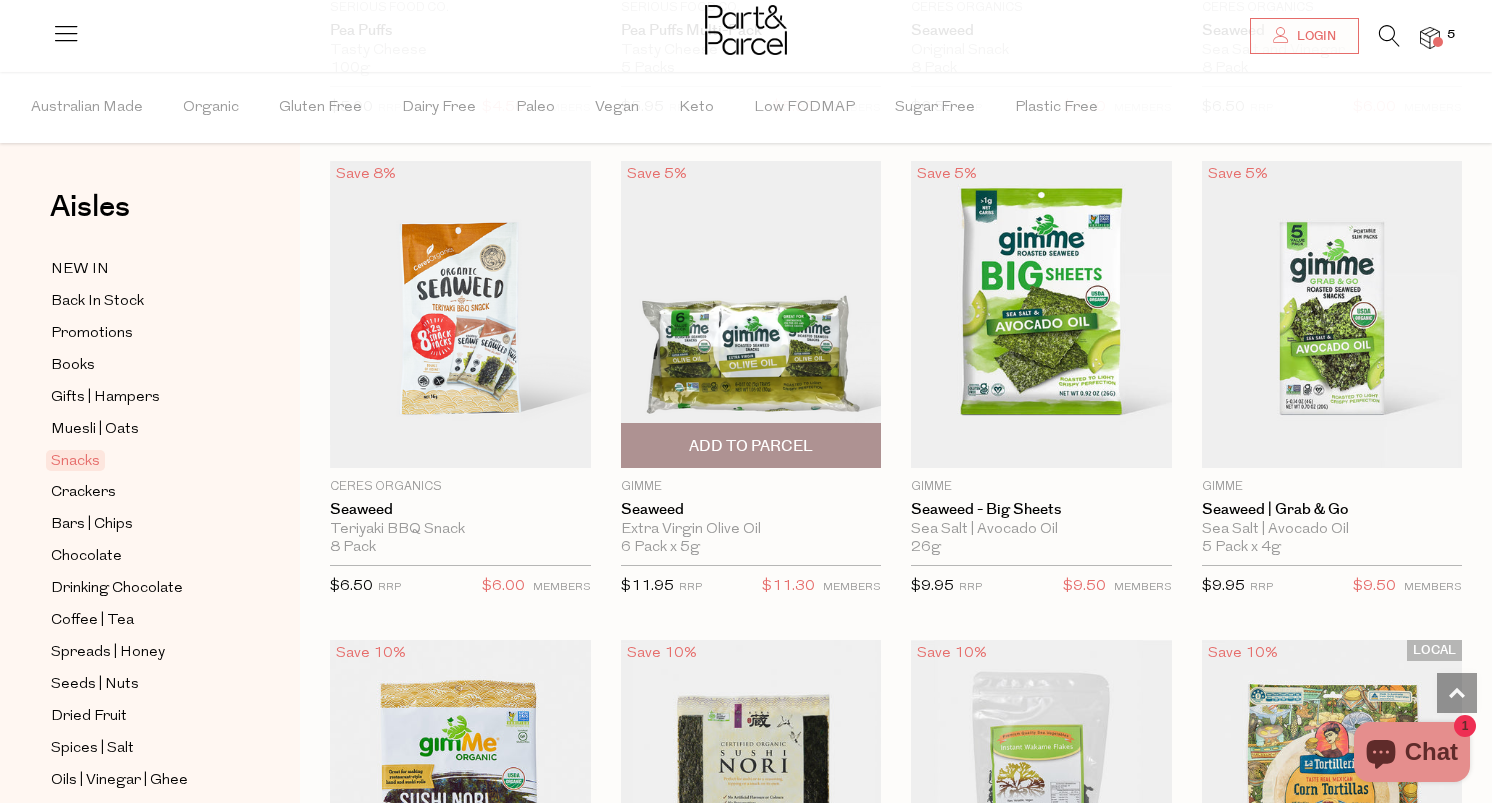 click on "Add To Parcel" at bounding box center (751, 446) 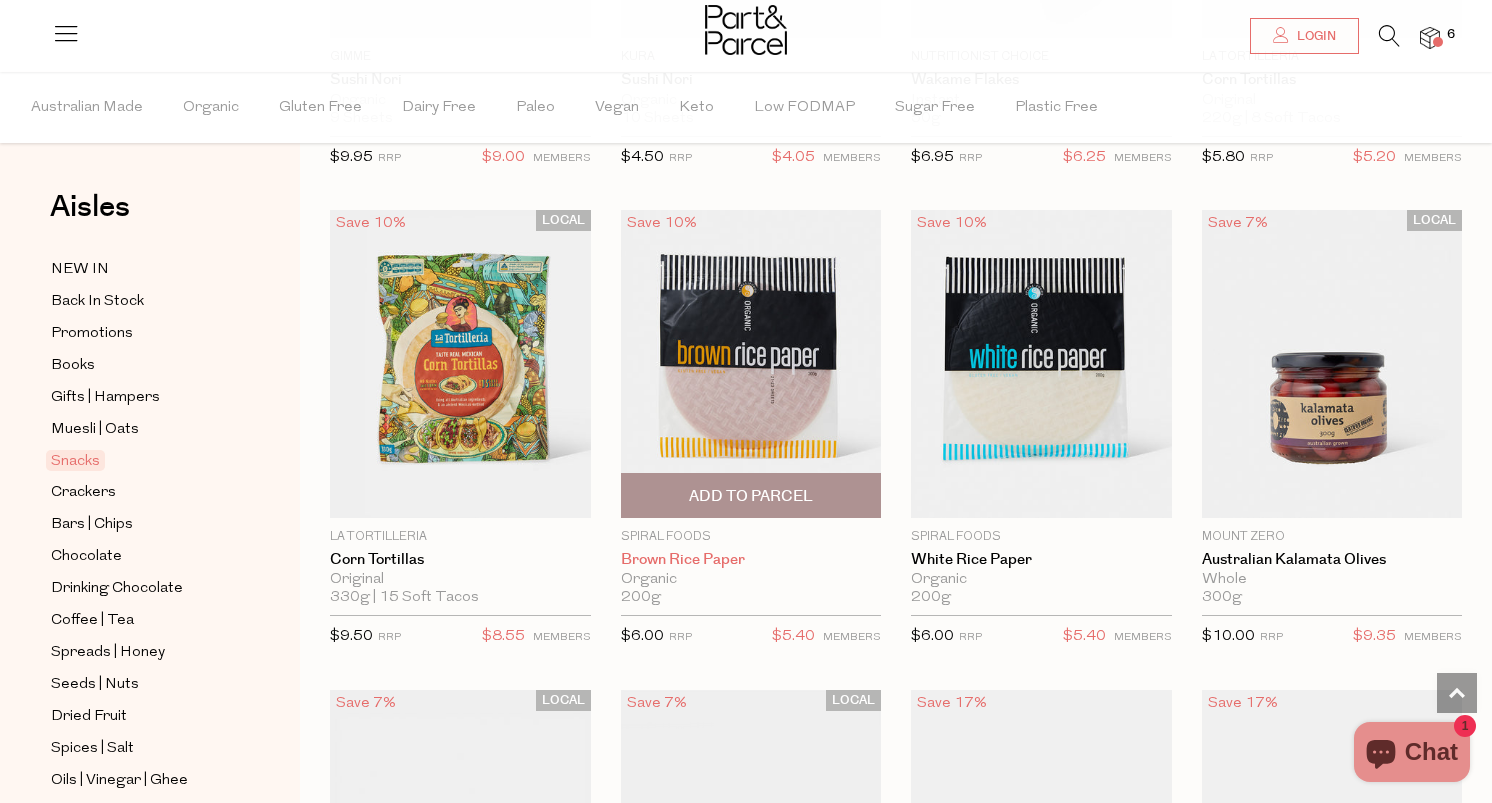 scroll, scrollTop: 7247, scrollLeft: 0, axis: vertical 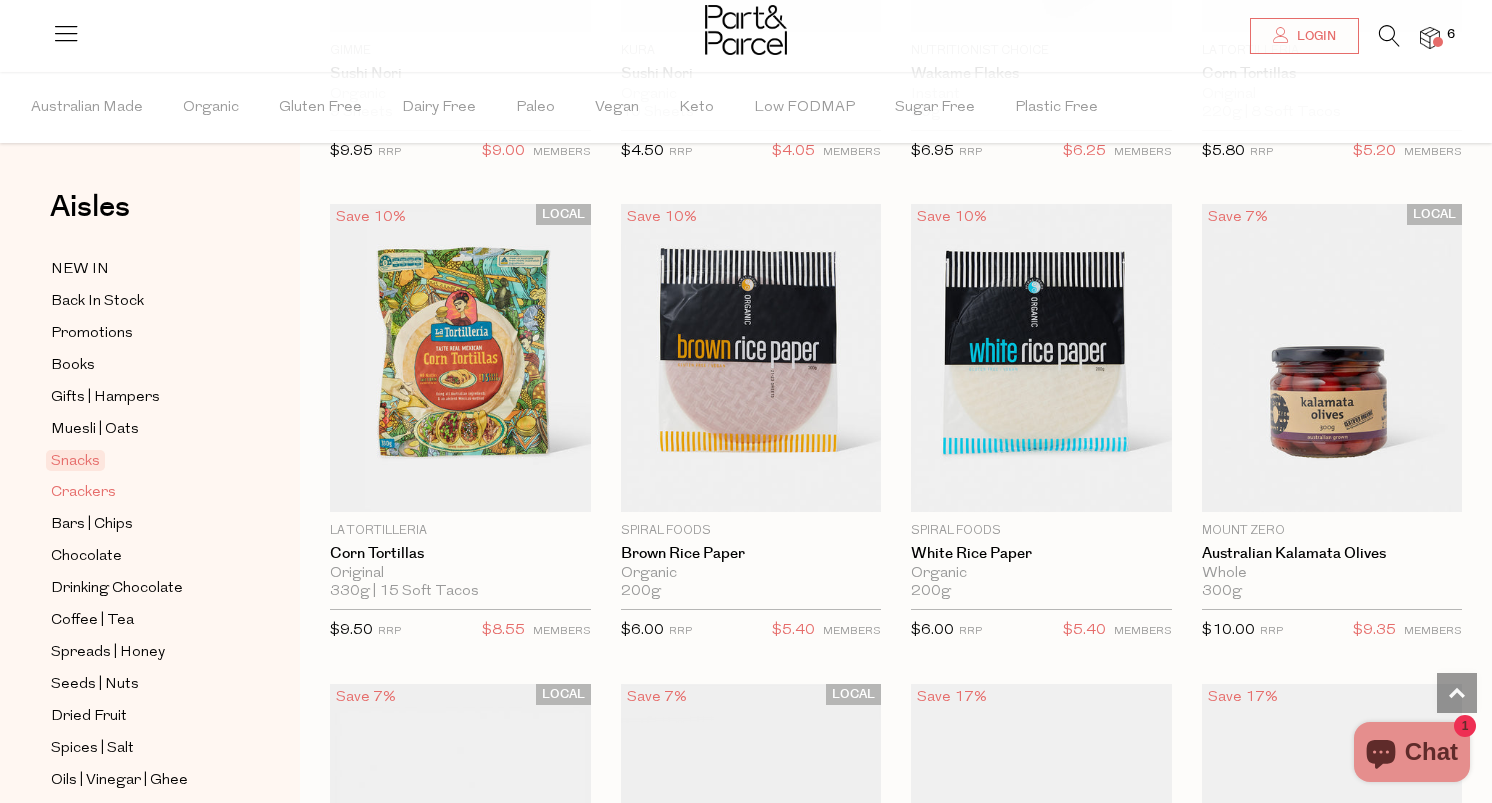 click on "Crackers" at bounding box center [83, 493] 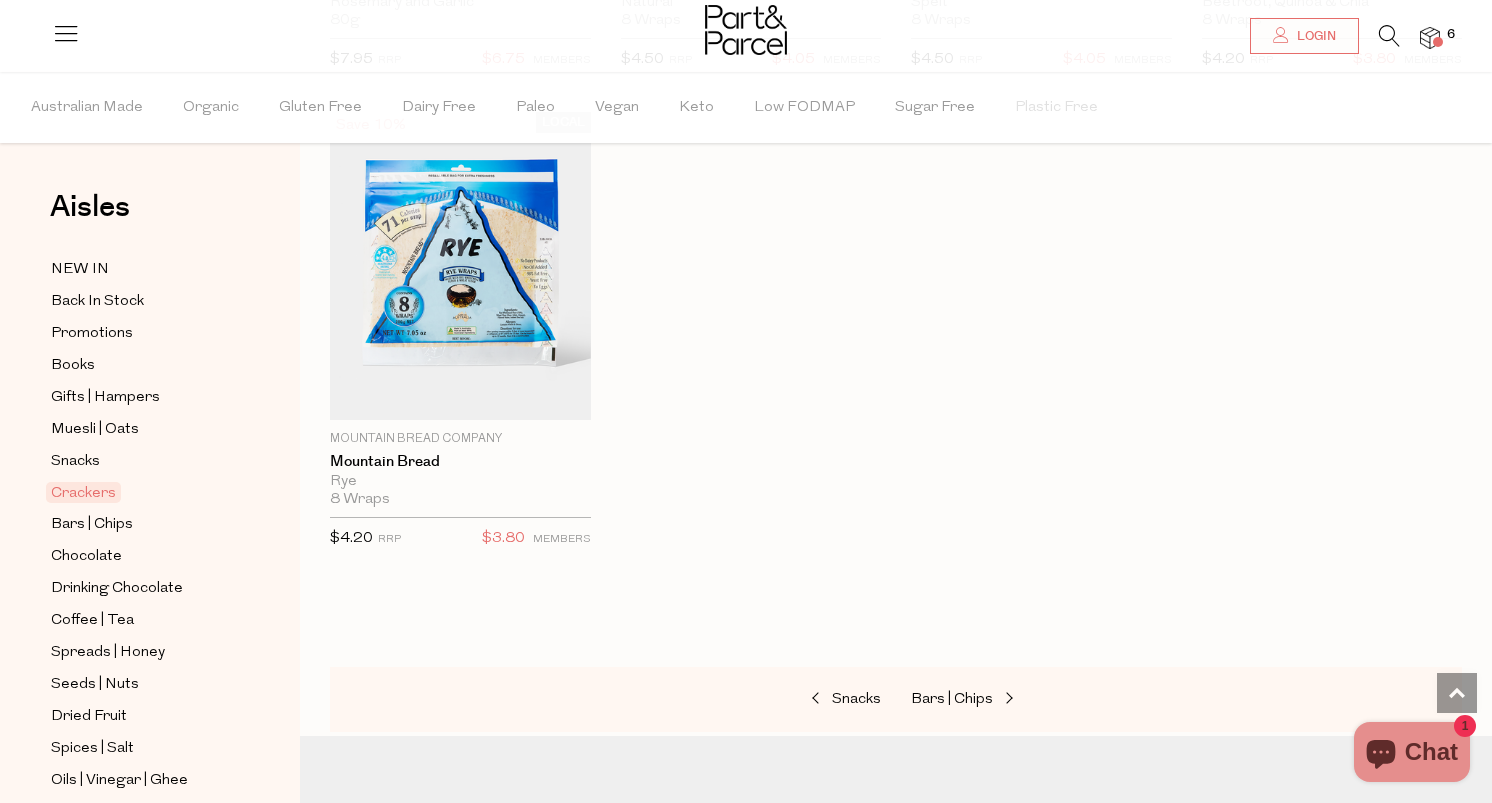 scroll, scrollTop: 4481, scrollLeft: 0, axis: vertical 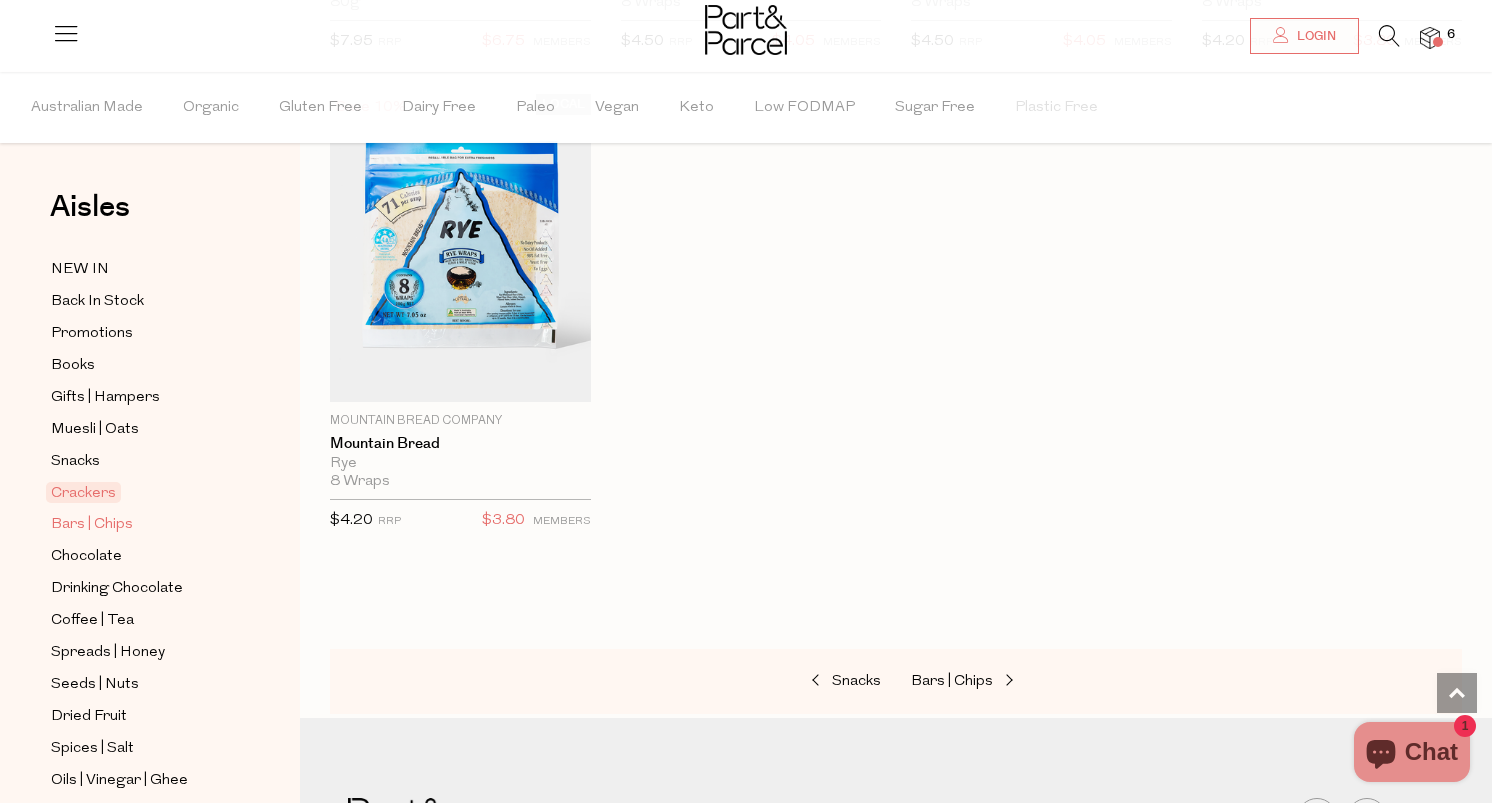 click on "Bars | Chips" at bounding box center (92, 525) 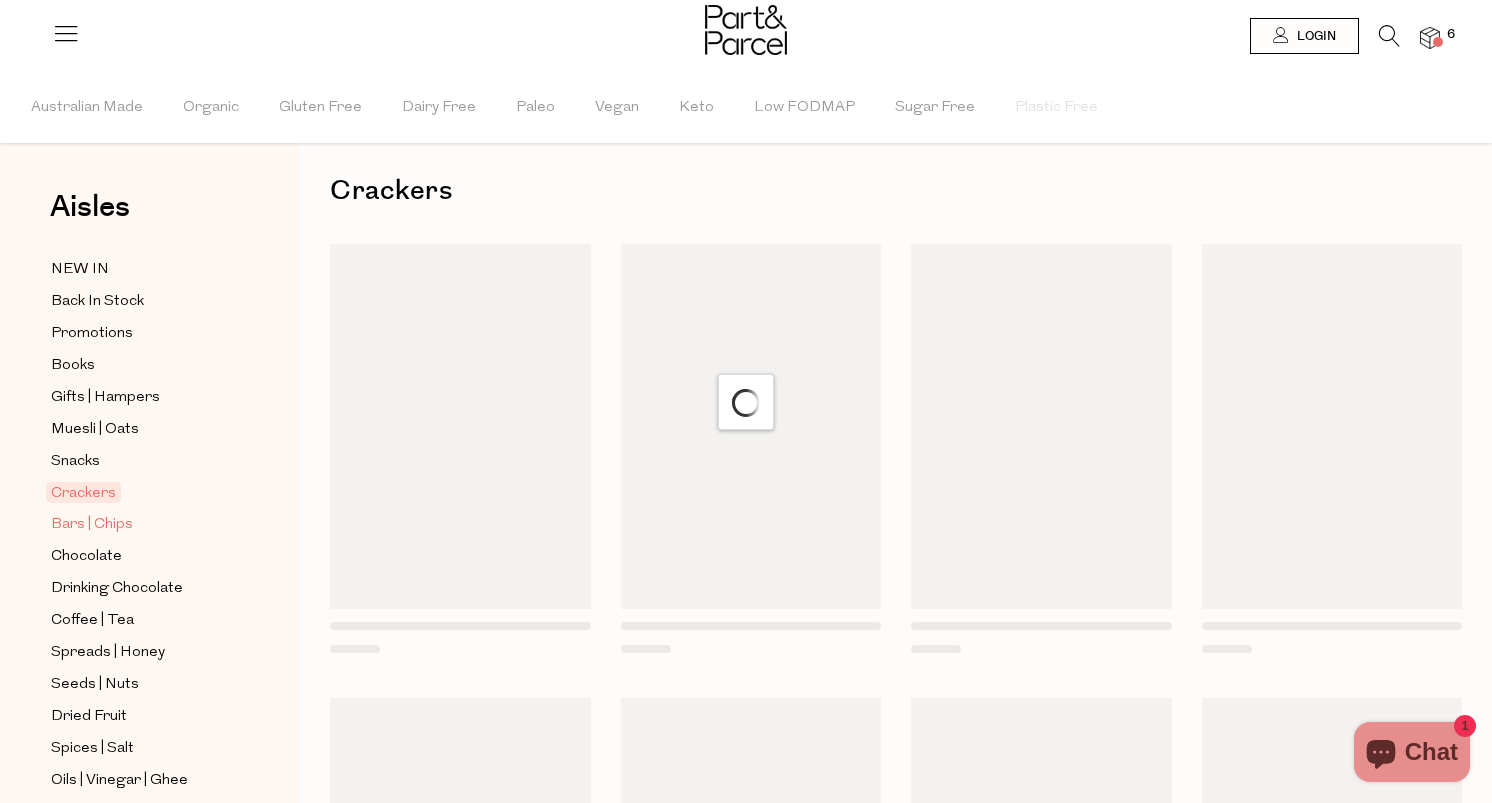 scroll, scrollTop: 0, scrollLeft: 0, axis: both 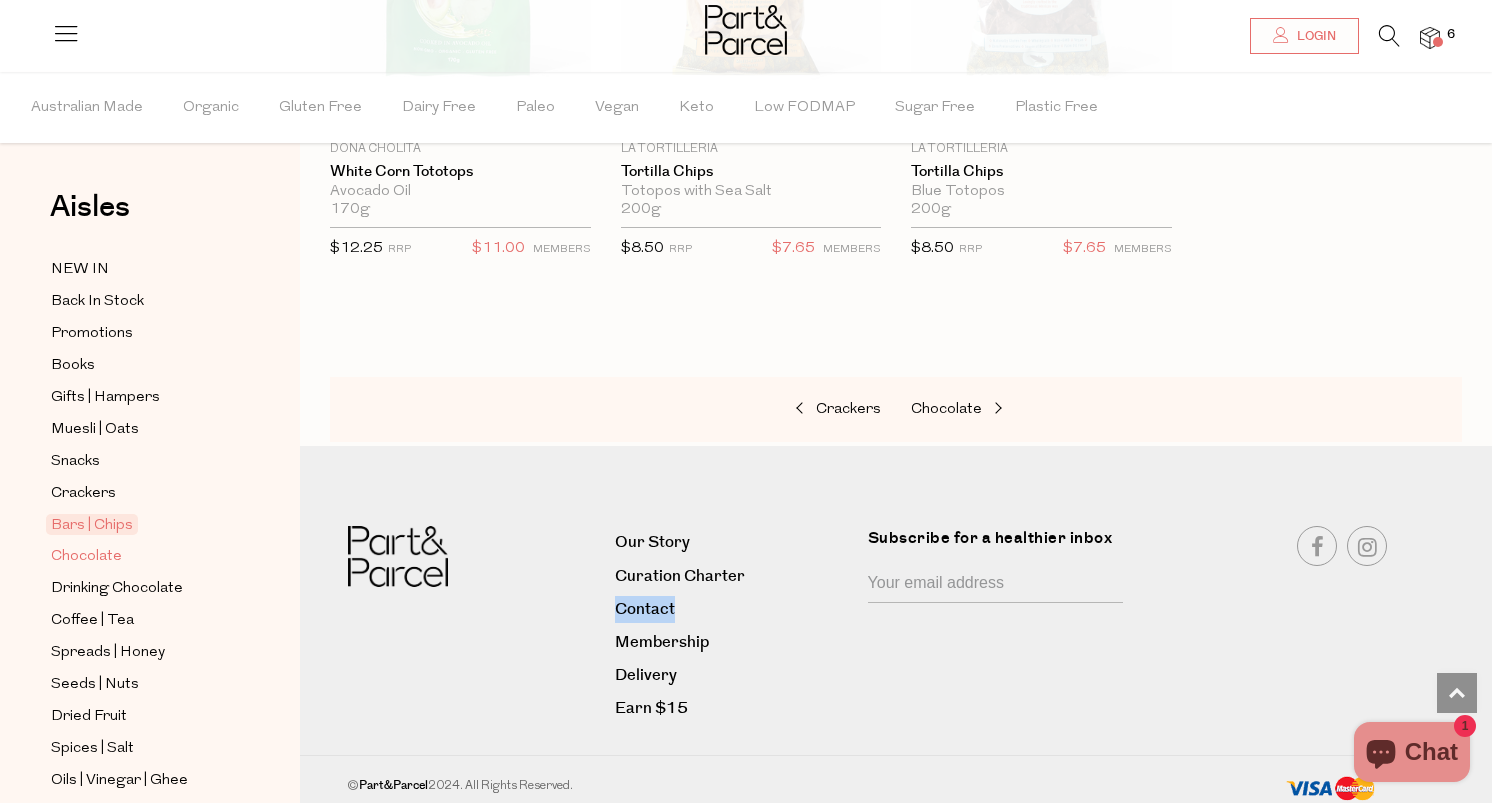 click on "Chocolate" at bounding box center [86, 557] 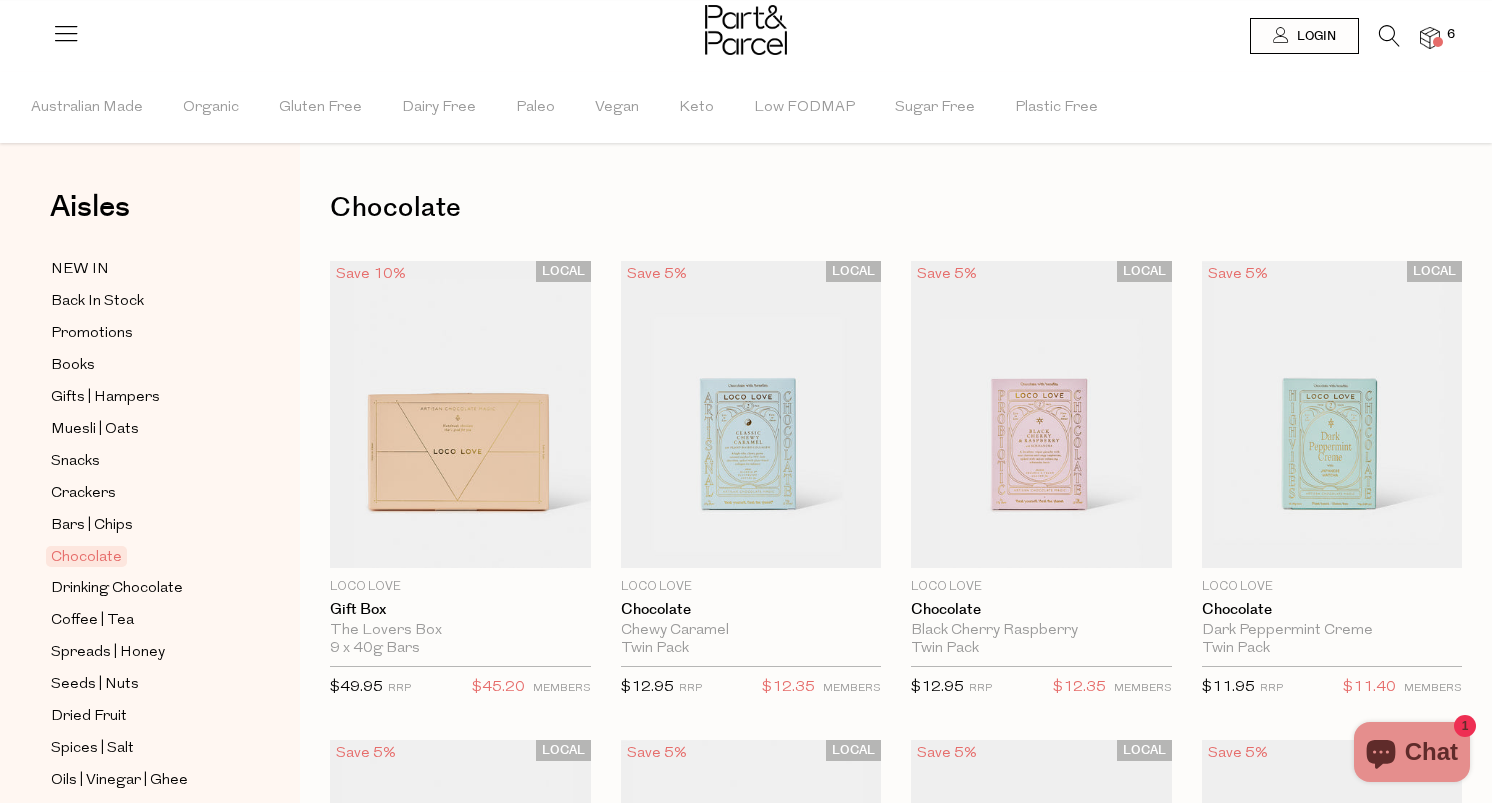 scroll, scrollTop: 0, scrollLeft: 0, axis: both 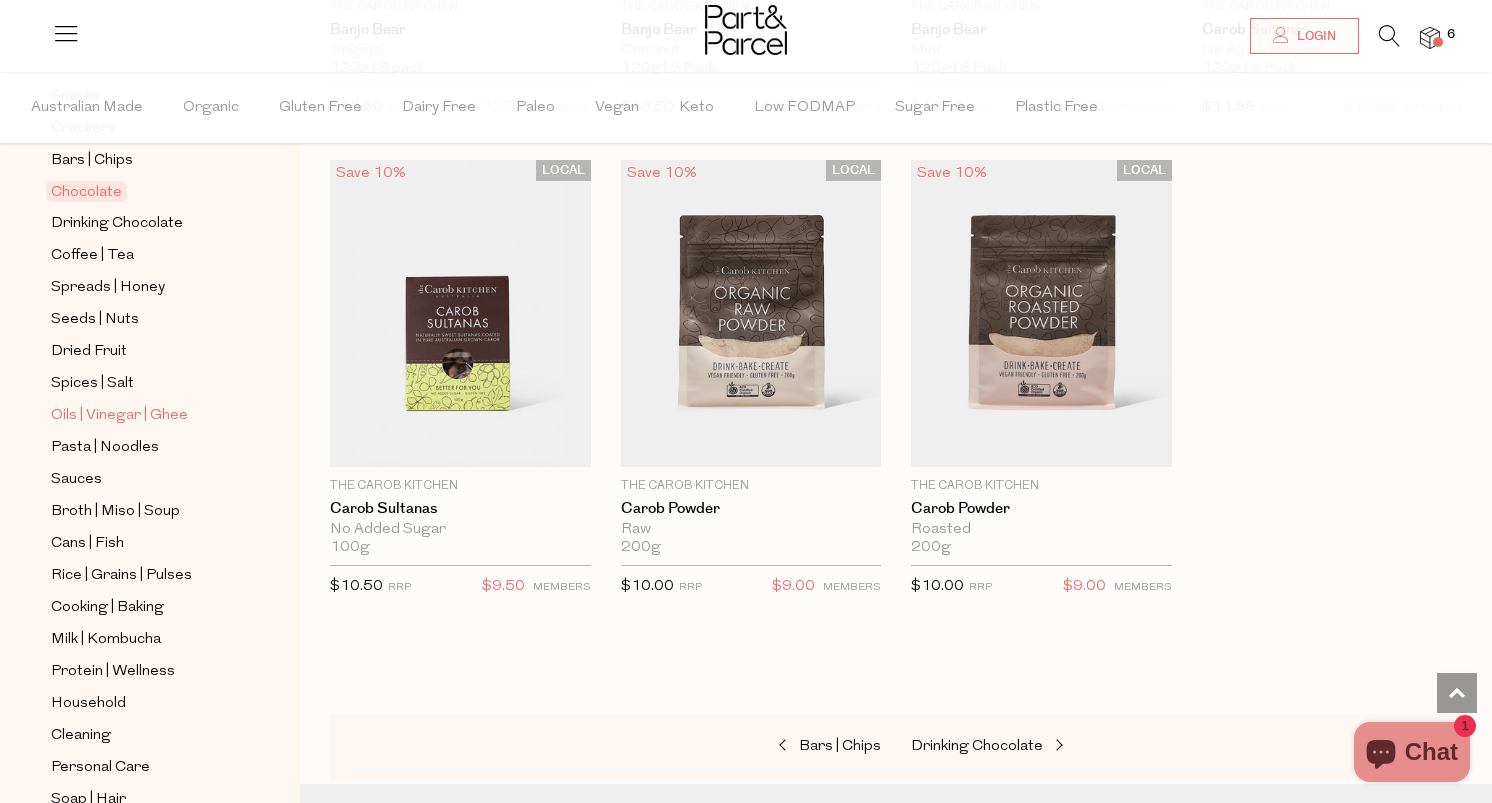 click on "Oils | Vinegar | Ghee" at bounding box center (119, 416) 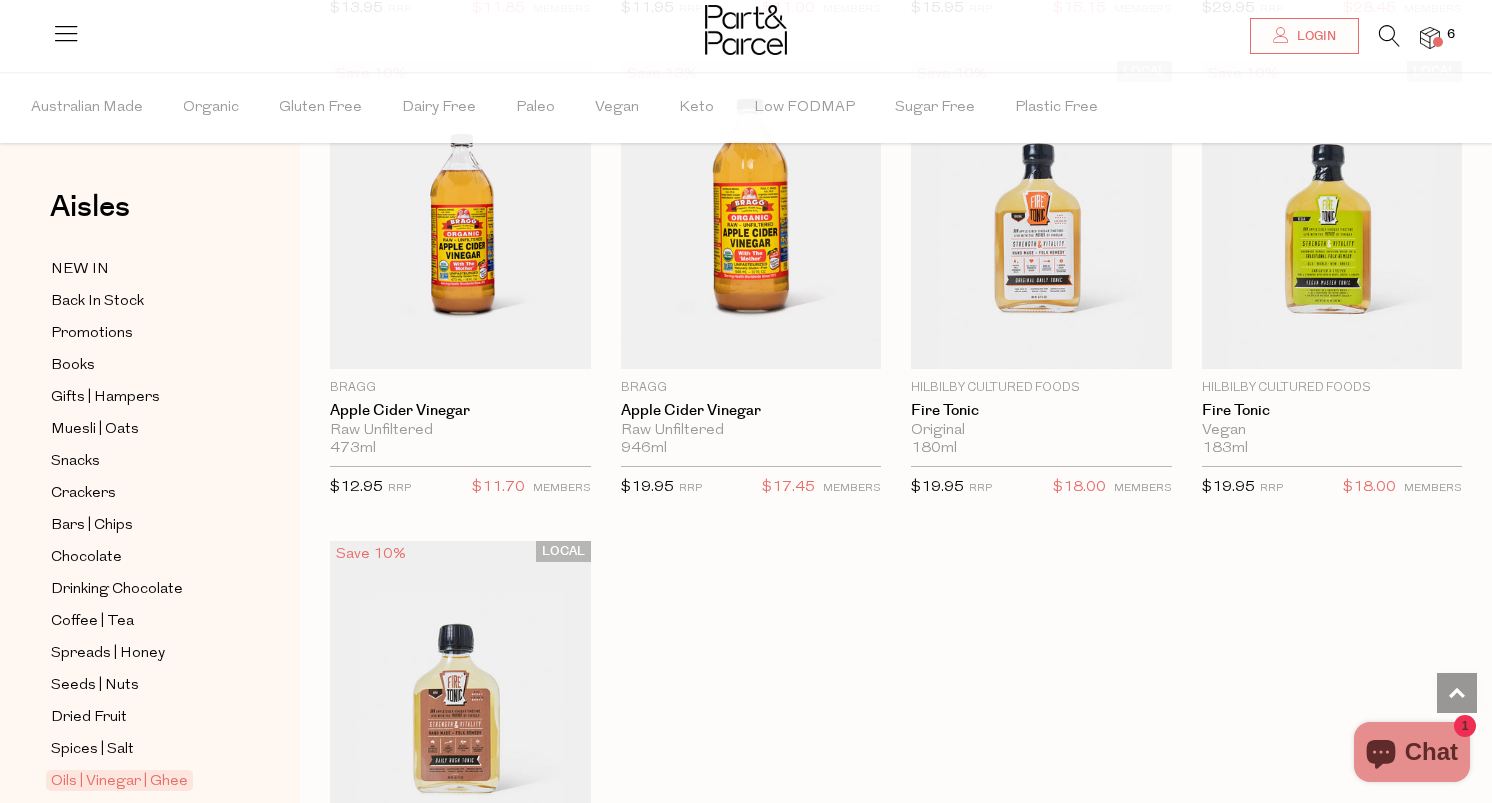 scroll, scrollTop: 5033, scrollLeft: 0, axis: vertical 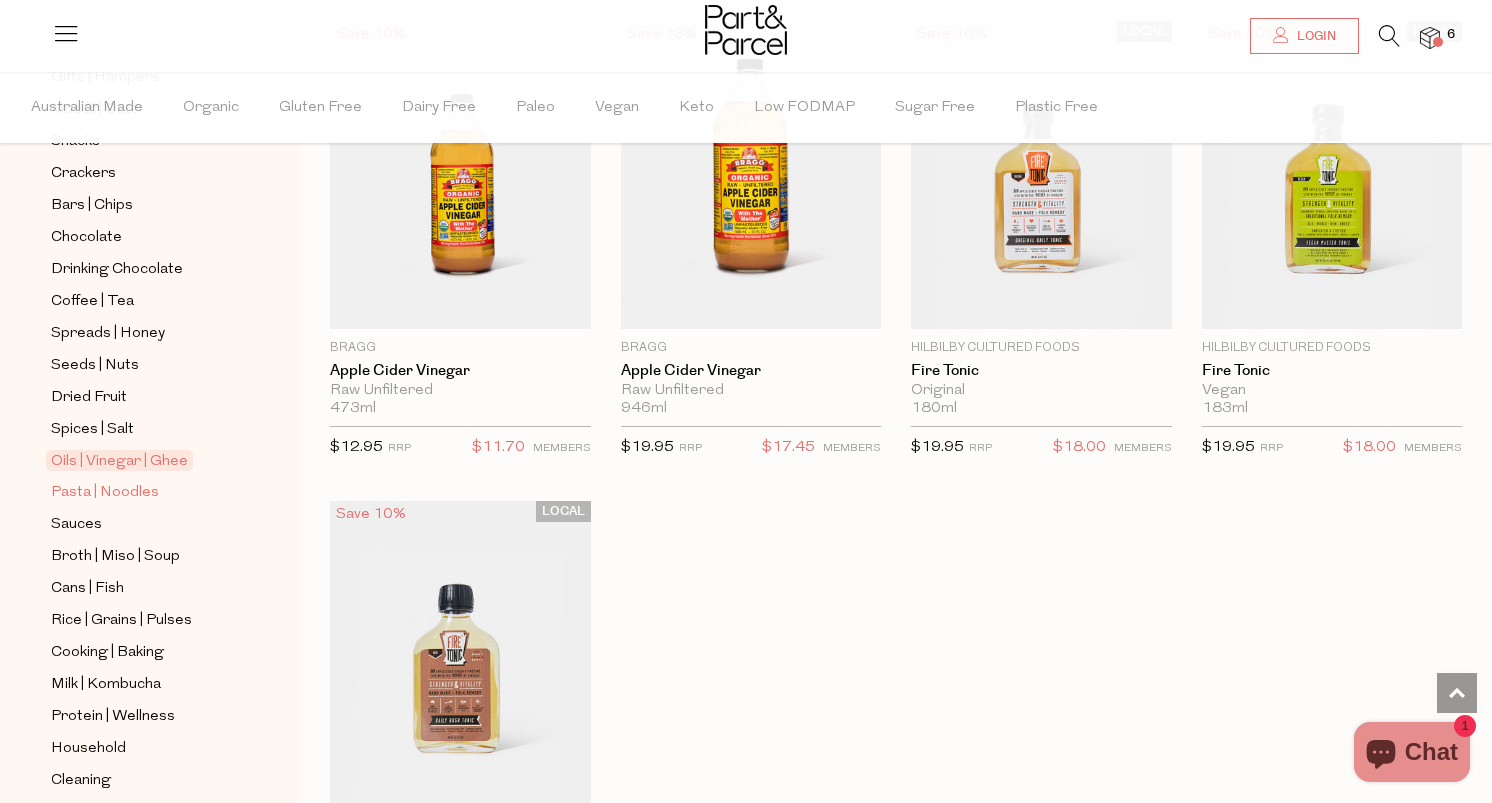 click on "Pasta | Noodles" at bounding box center [105, 493] 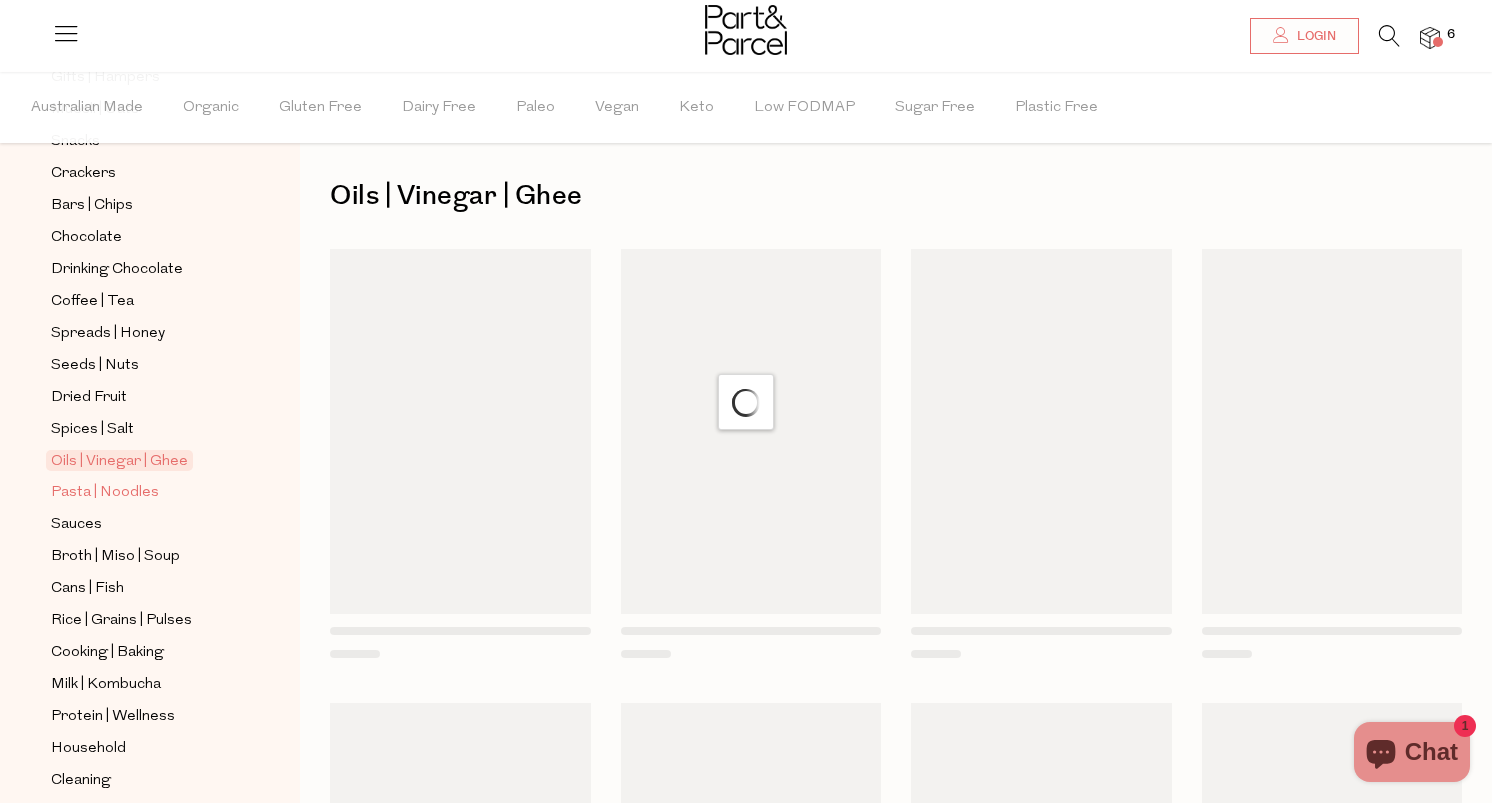 scroll, scrollTop: 0, scrollLeft: 0, axis: both 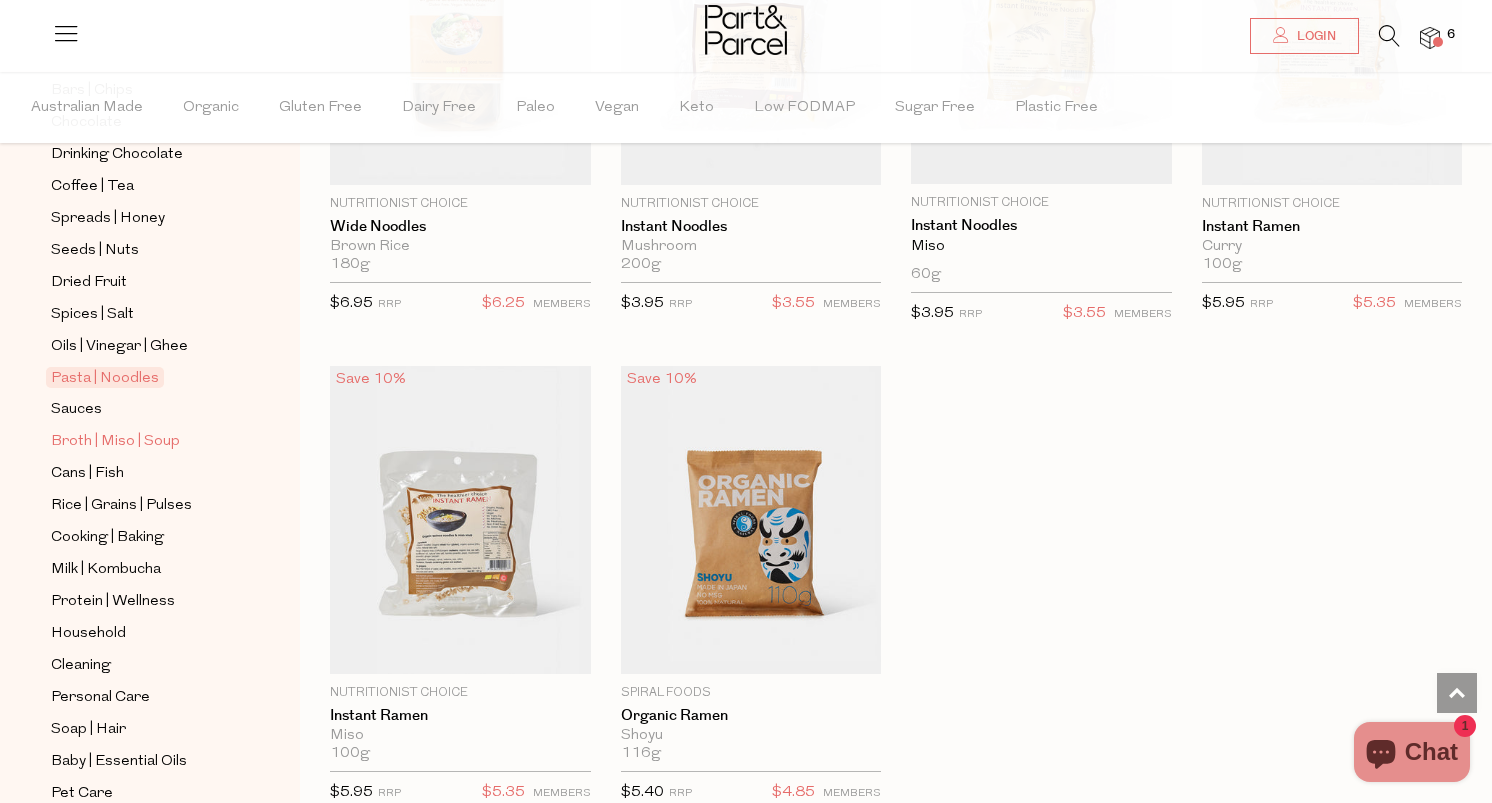 click on "Broth | Miso | Soup" at bounding box center [115, 442] 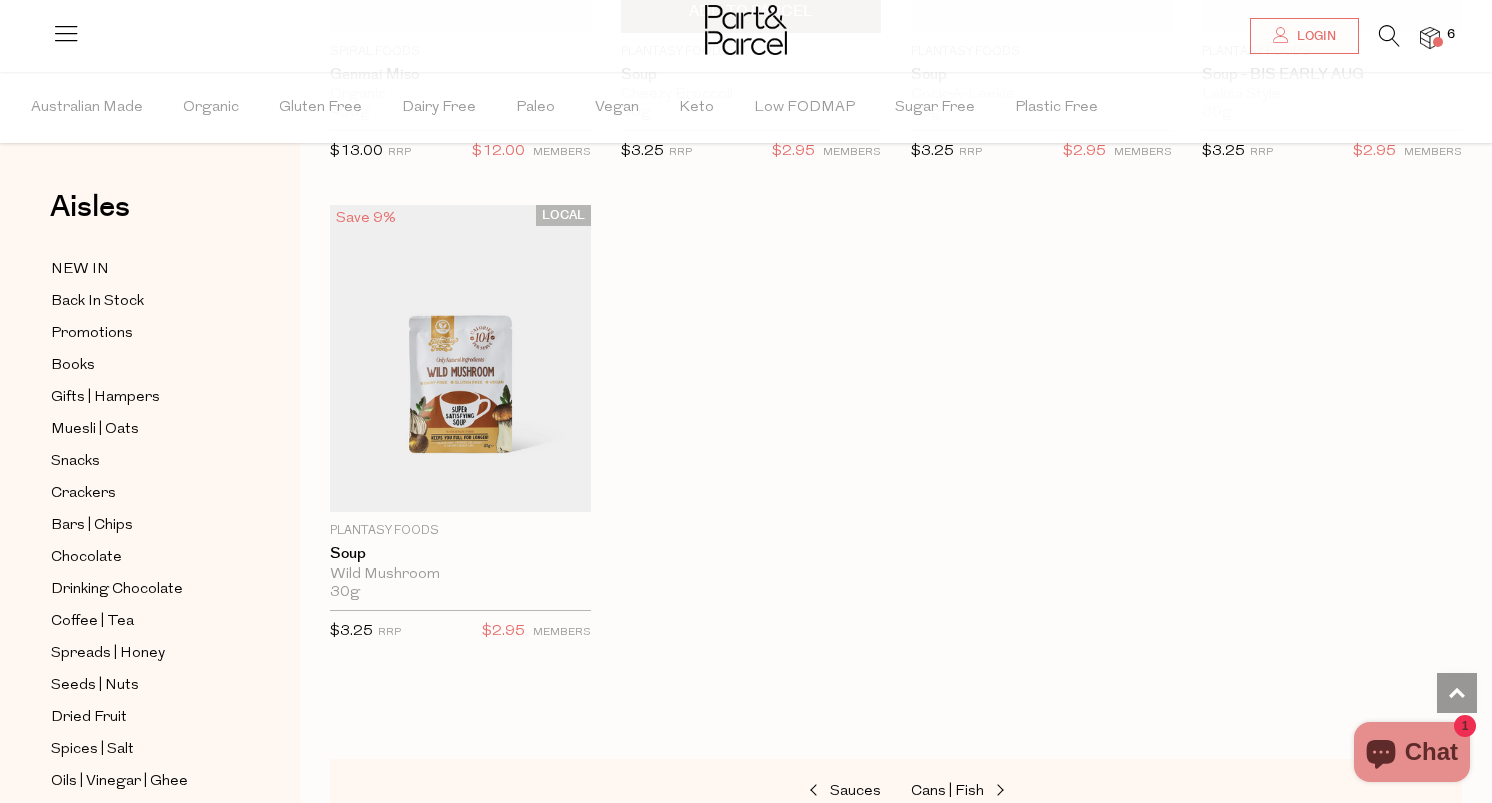 scroll, scrollTop: 3889, scrollLeft: 0, axis: vertical 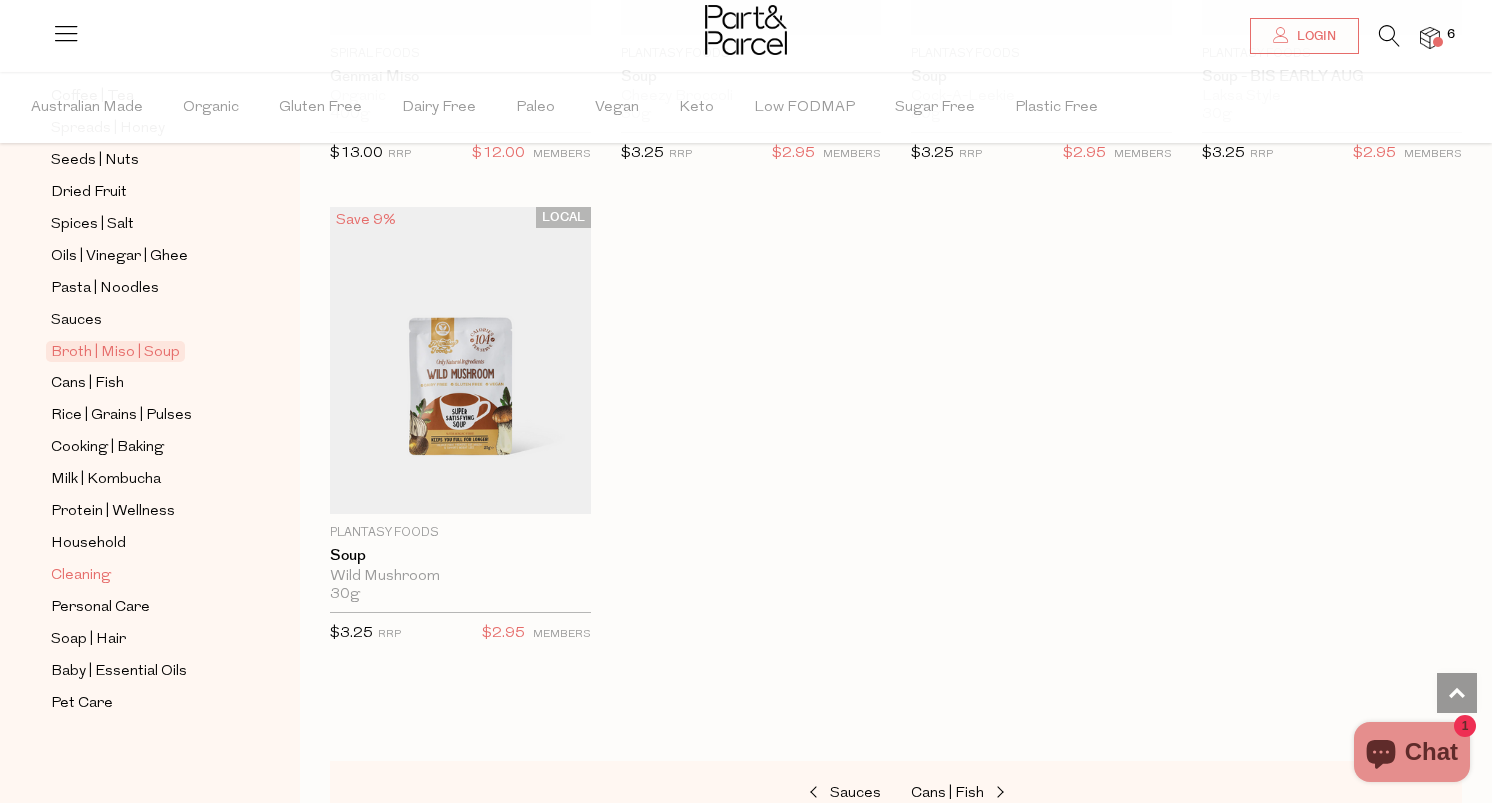 click on "Cleaning" at bounding box center [81, 576] 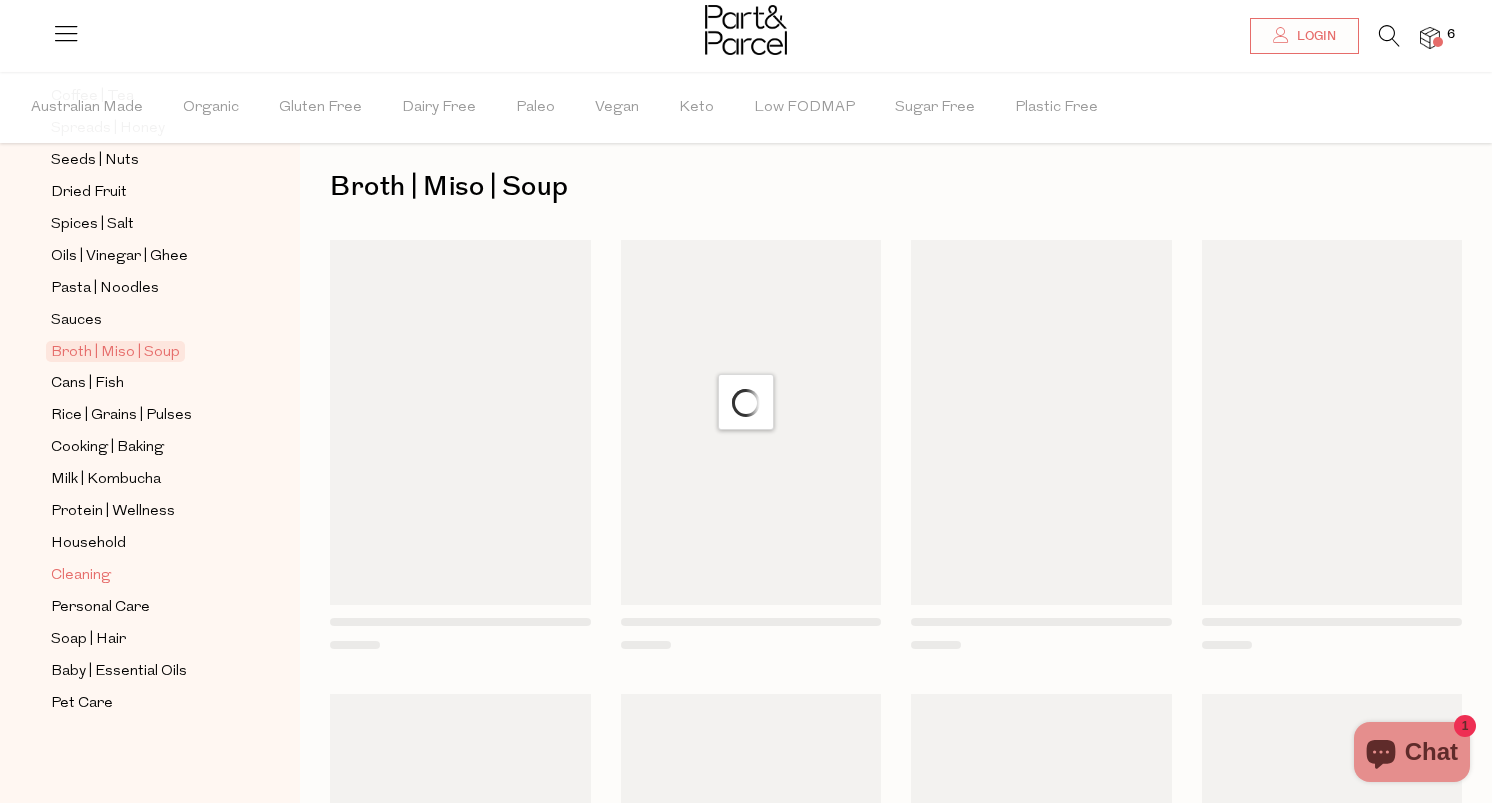 scroll, scrollTop: 0, scrollLeft: 0, axis: both 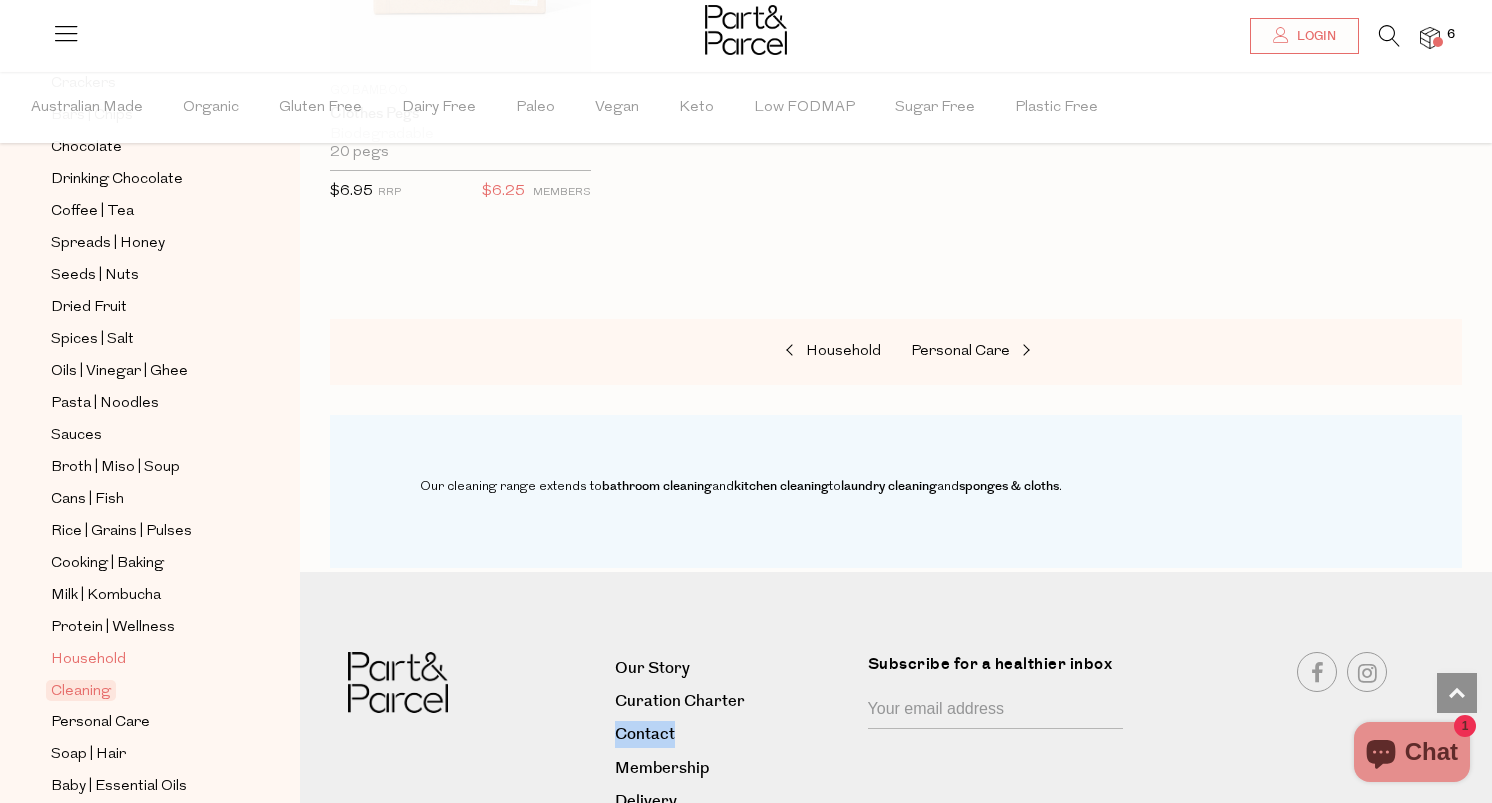 click on "Household" at bounding box center (88, 660) 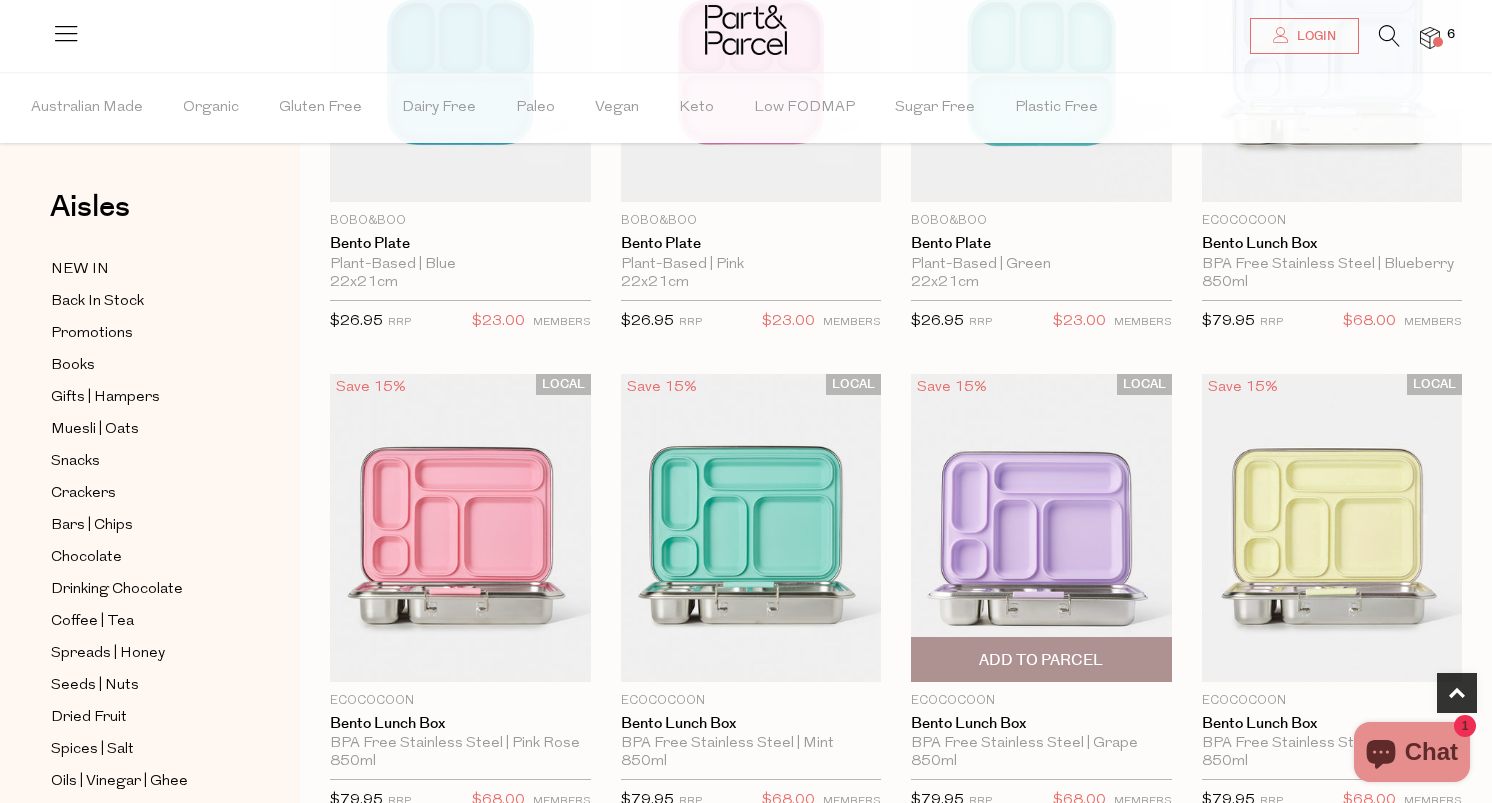 scroll, scrollTop: 375, scrollLeft: 0, axis: vertical 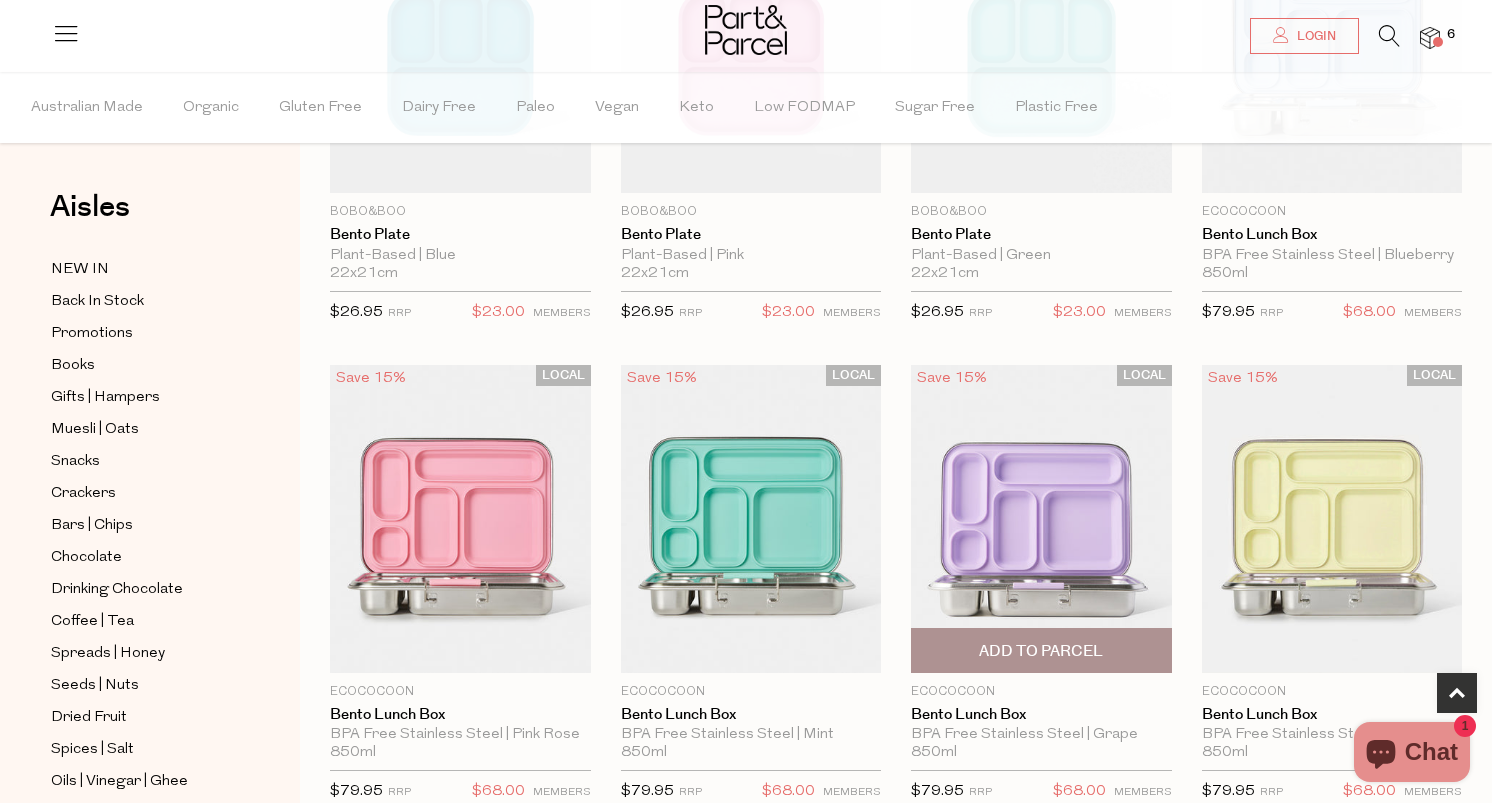 click on "Add To Parcel" at bounding box center [1041, 651] 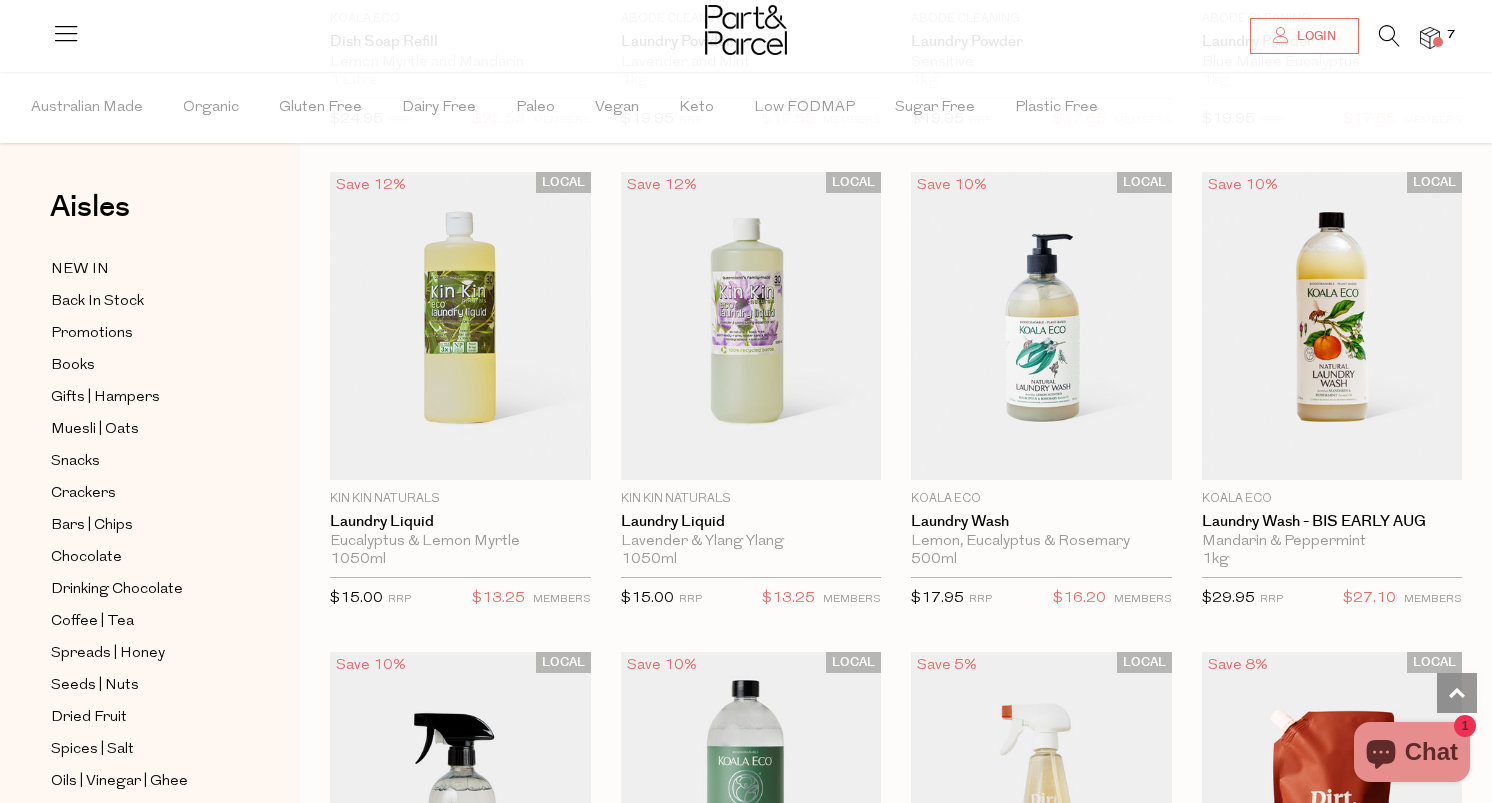 scroll, scrollTop: 4948, scrollLeft: 0, axis: vertical 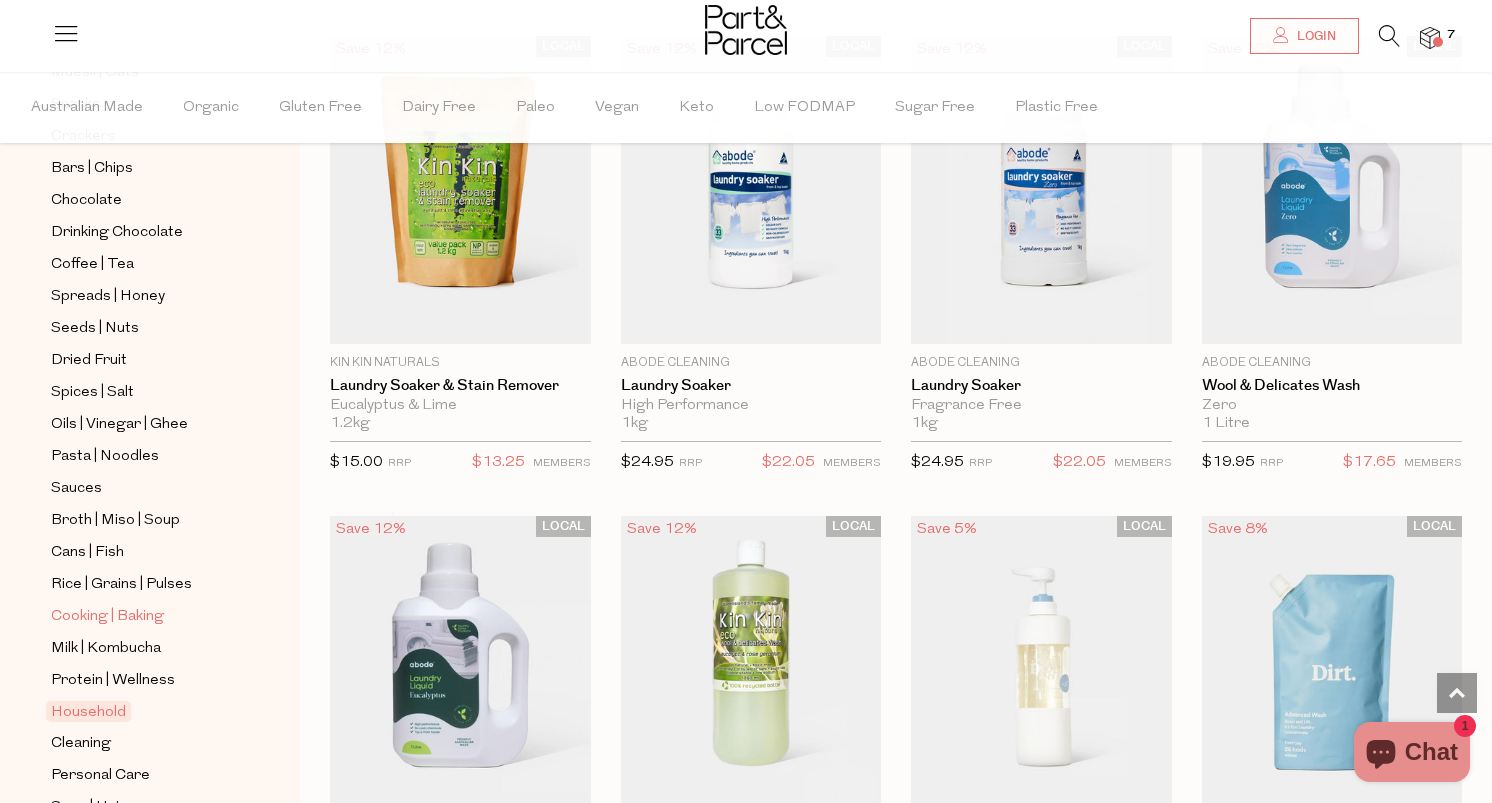 click on "Cooking | Baking" at bounding box center (107, 617) 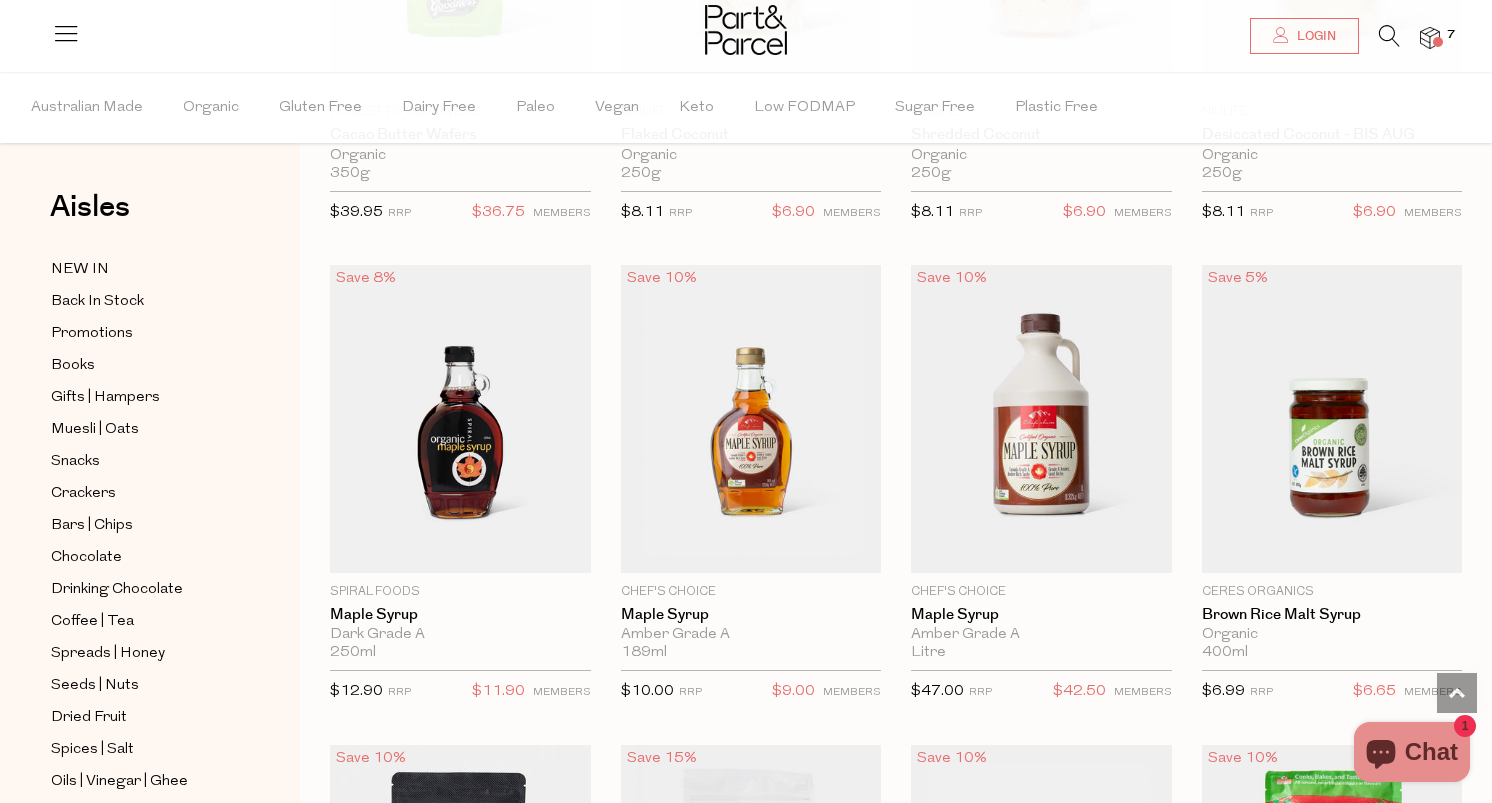 scroll, scrollTop: 3832, scrollLeft: 0, axis: vertical 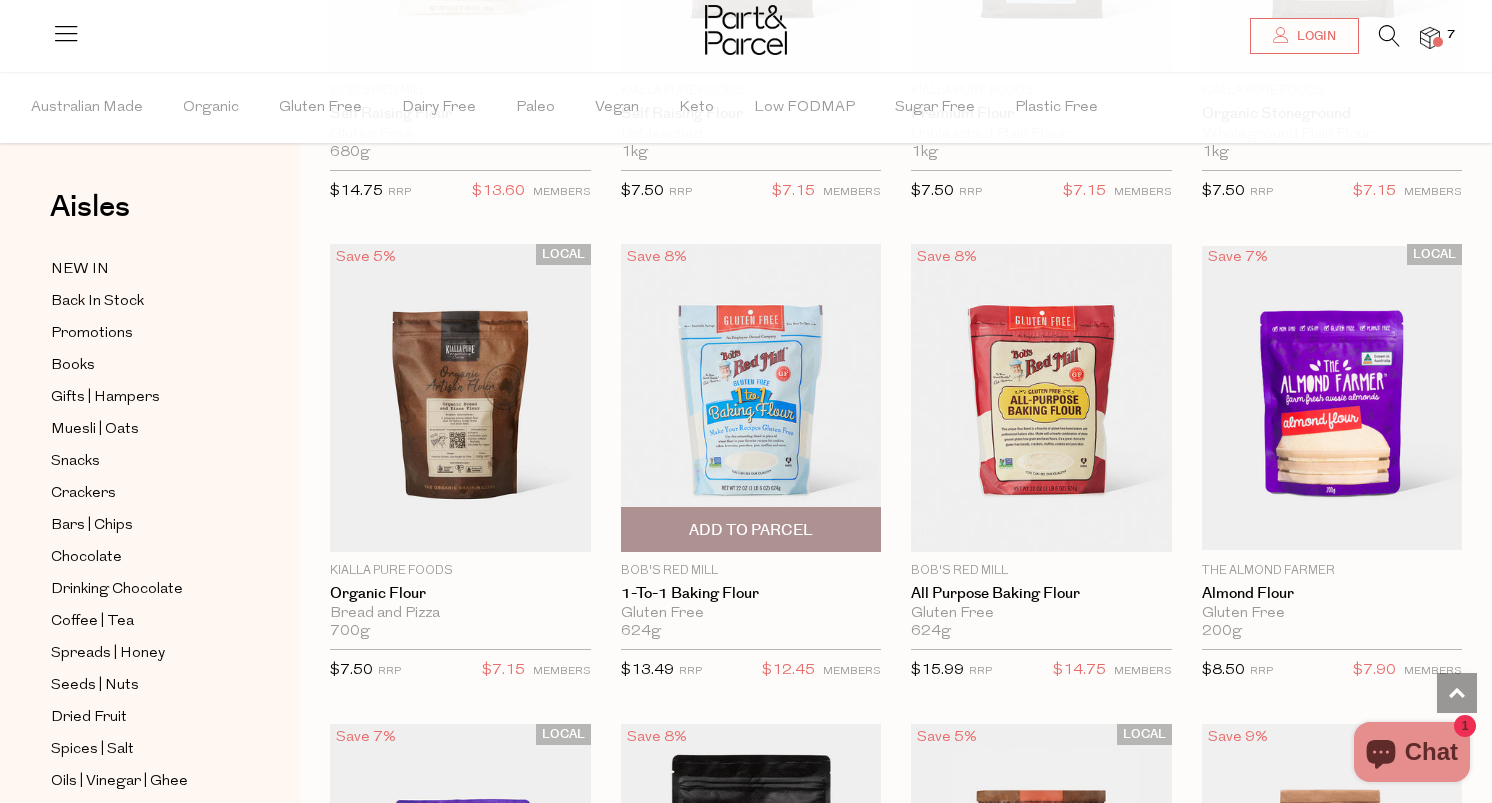 click on "Add To Parcel" at bounding box center [751, 529] 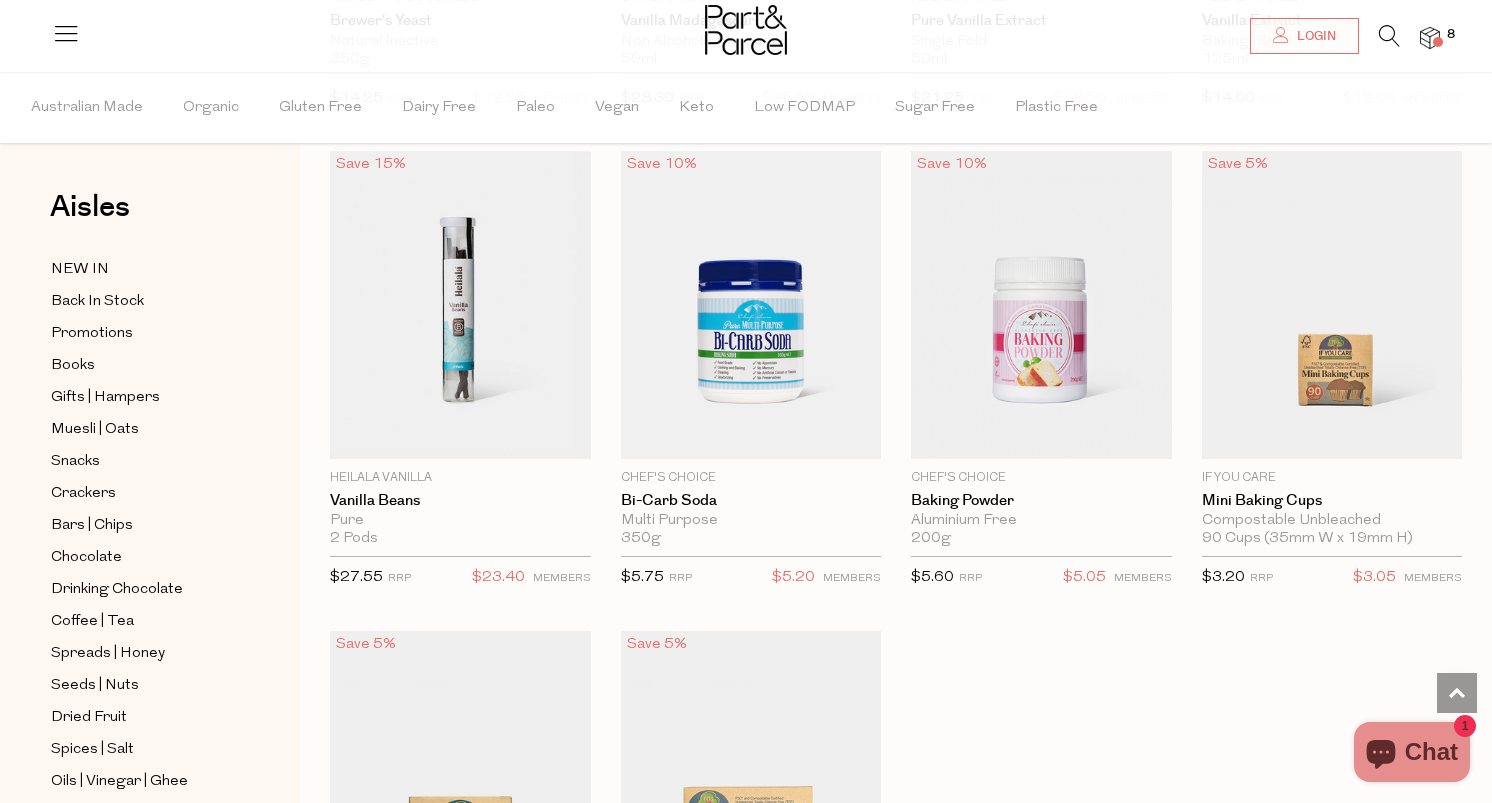 scroll, scrollTop: 9286, scrollLeft: 0, axis: vertical 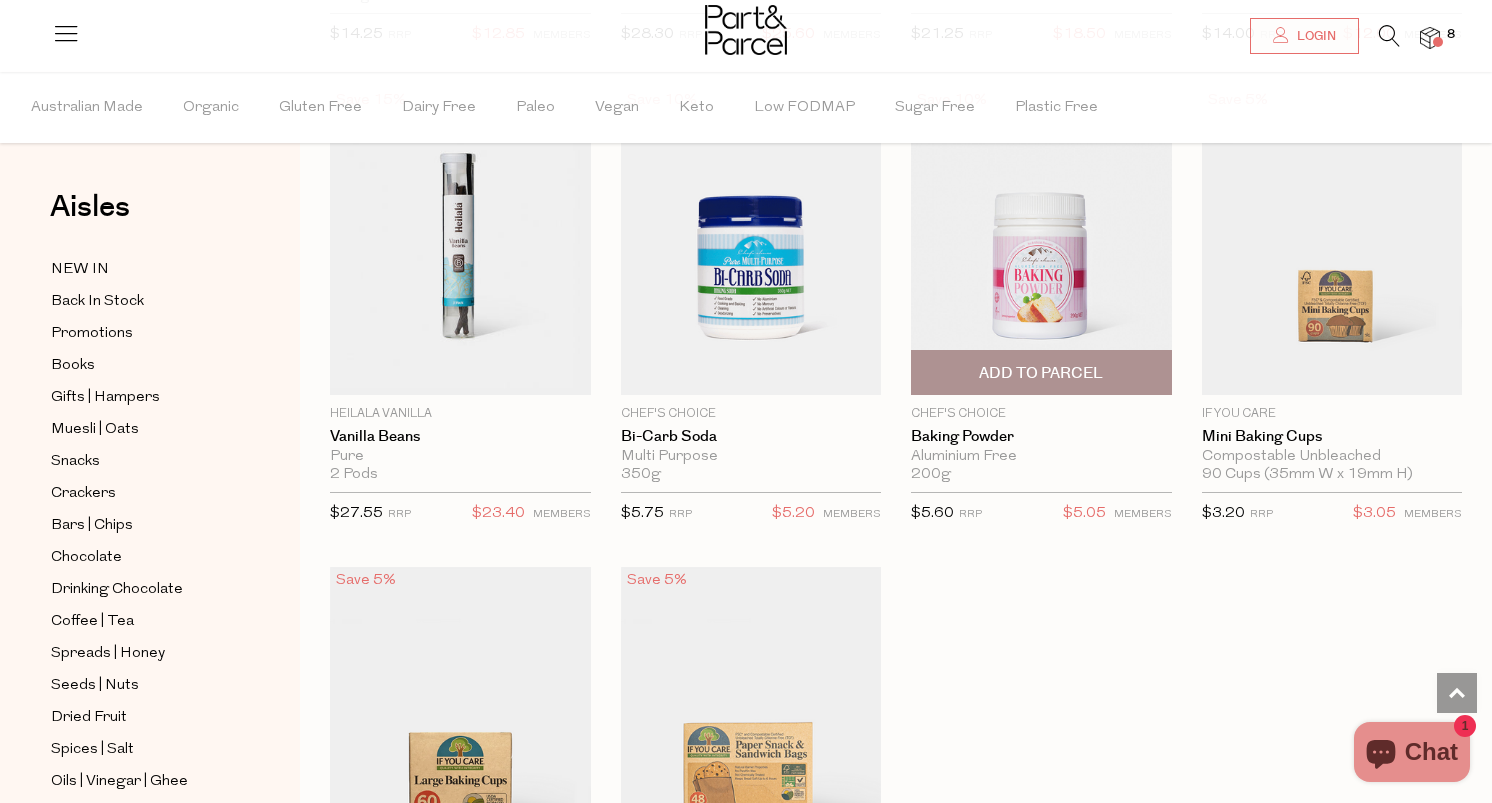 click on "Add To Parcel" at bounding box center (1041, 373) 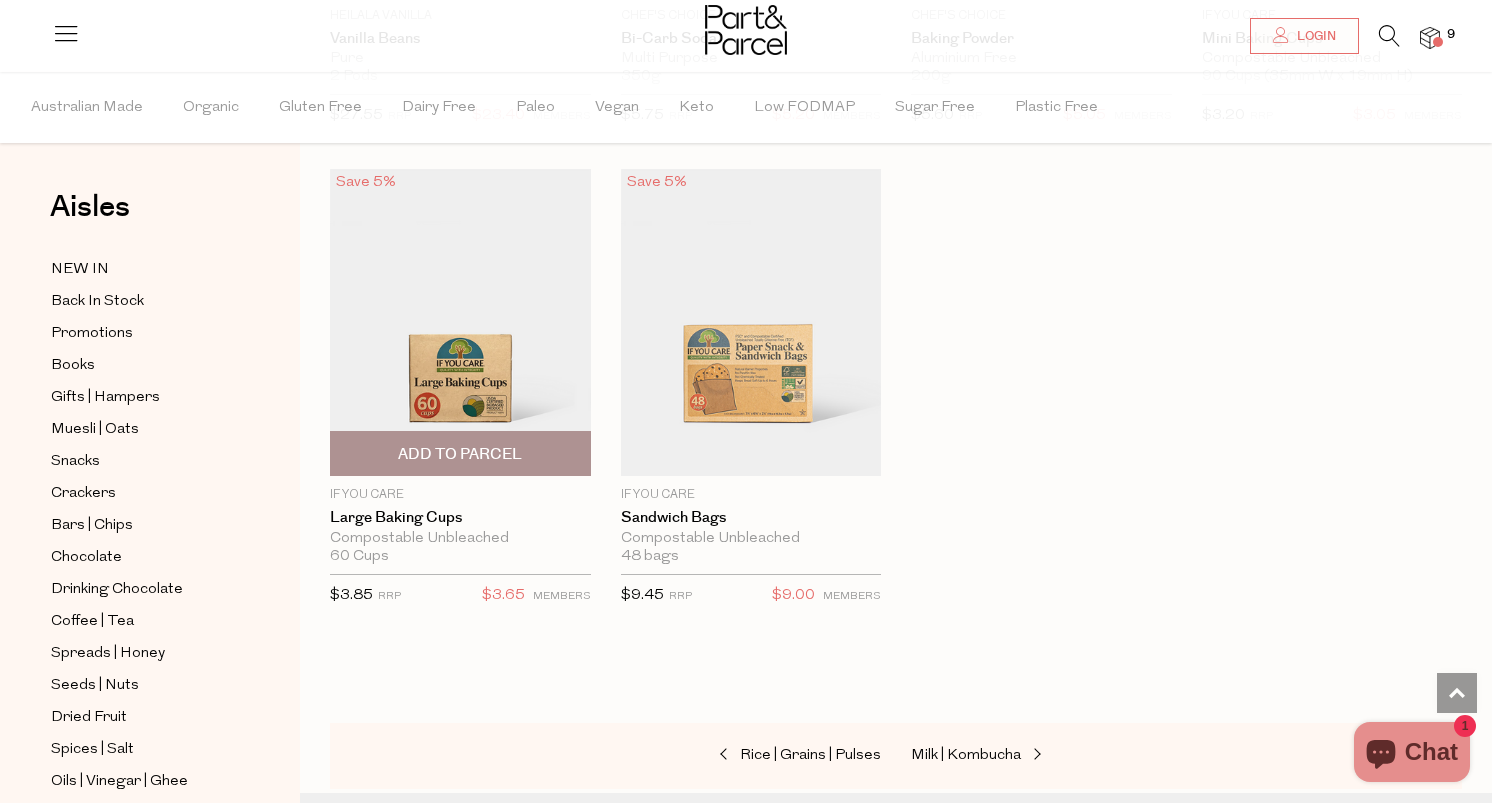 scroll, scrollTop: 9734, scrollLeft: 0, axis: vertical 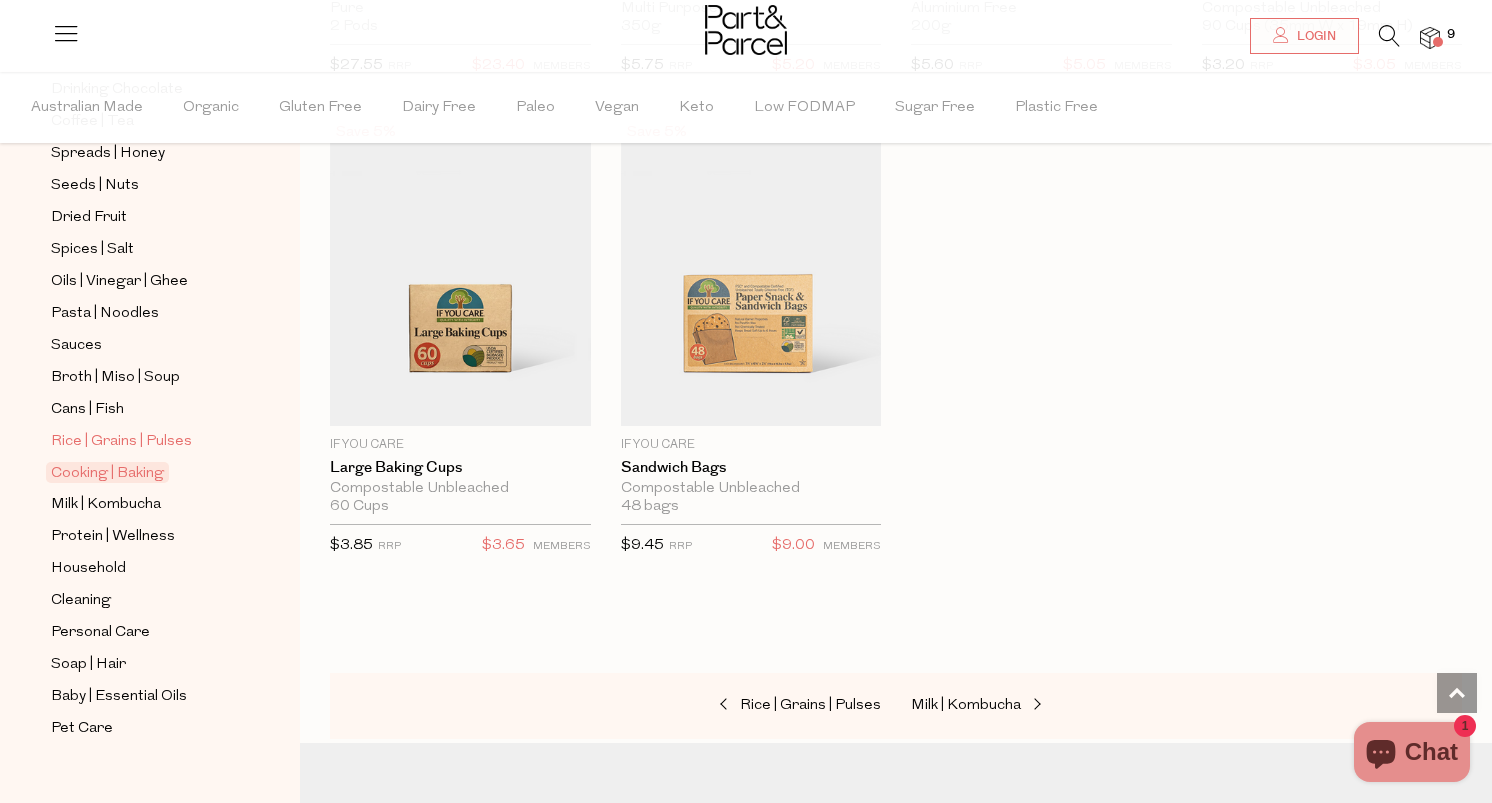 click on "Rice | Grains | Pulses" at bounding box center (121, 442) 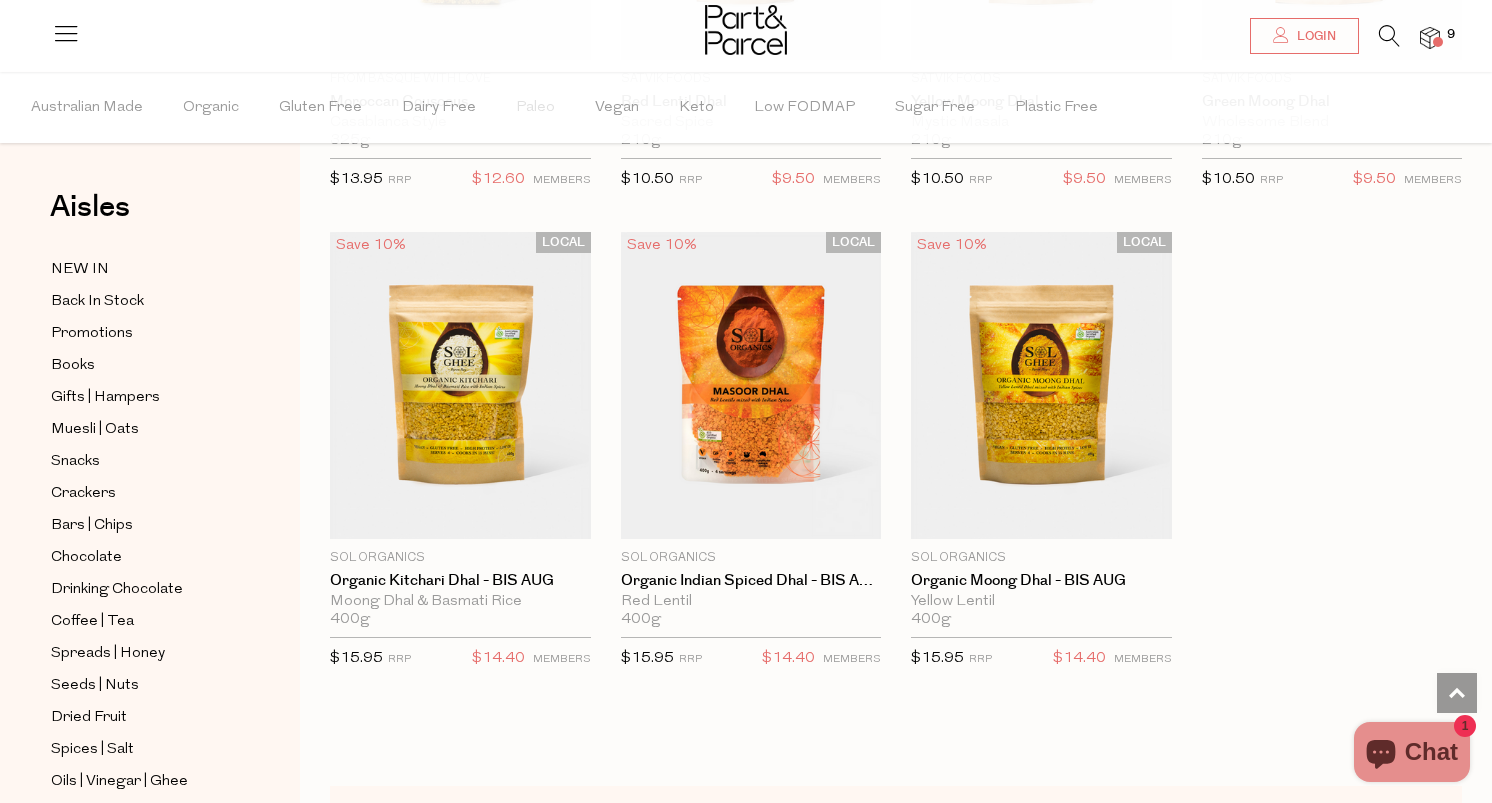 scroll, scrollTop: 4255, scrollLeft: 0, axis: vertical 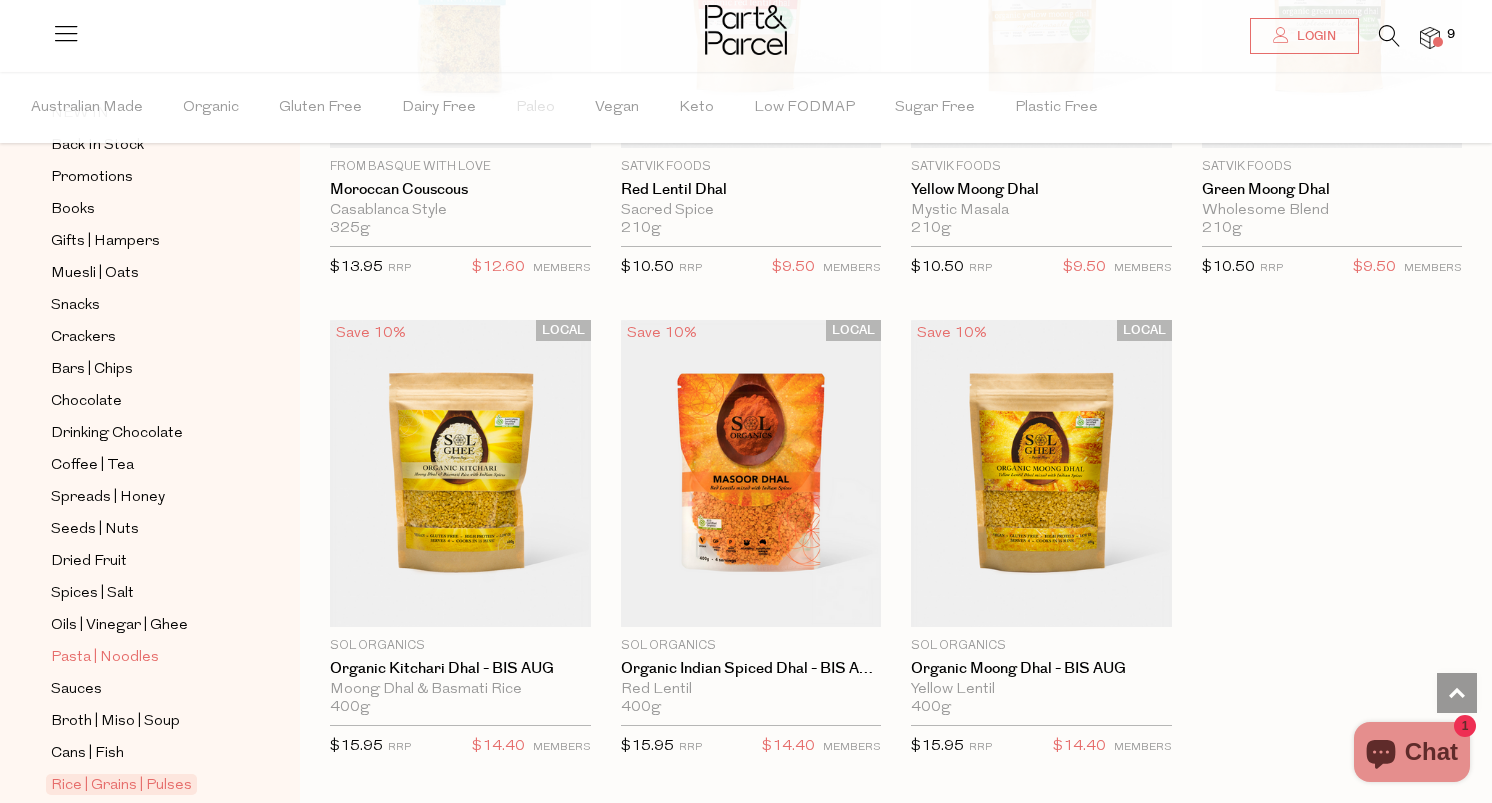 click on "Pasta | Noodles" at bounding box center (105, 658) 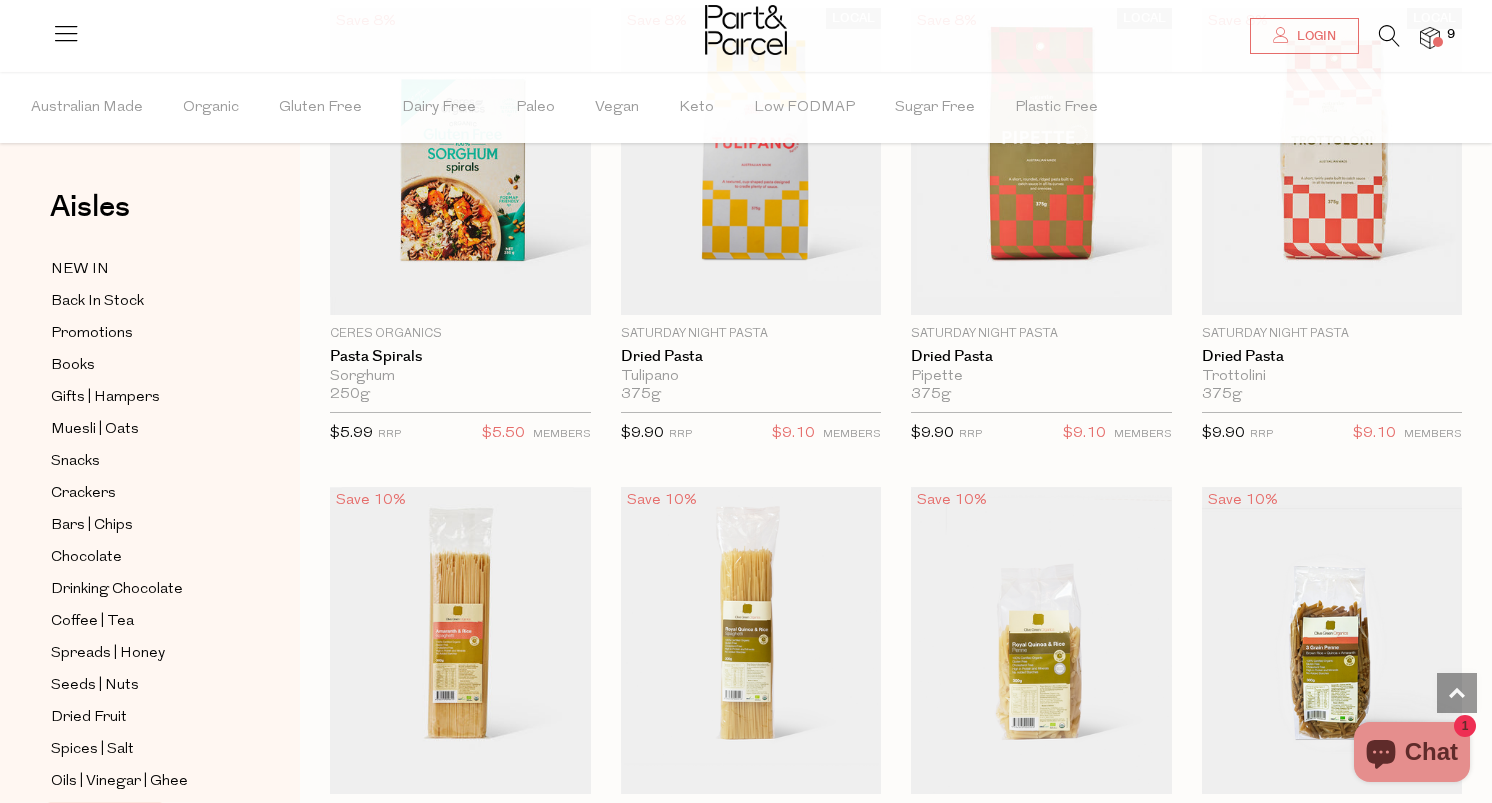 scroll, scrollTop: 1227, scrollLeft: 0, axis: vertical 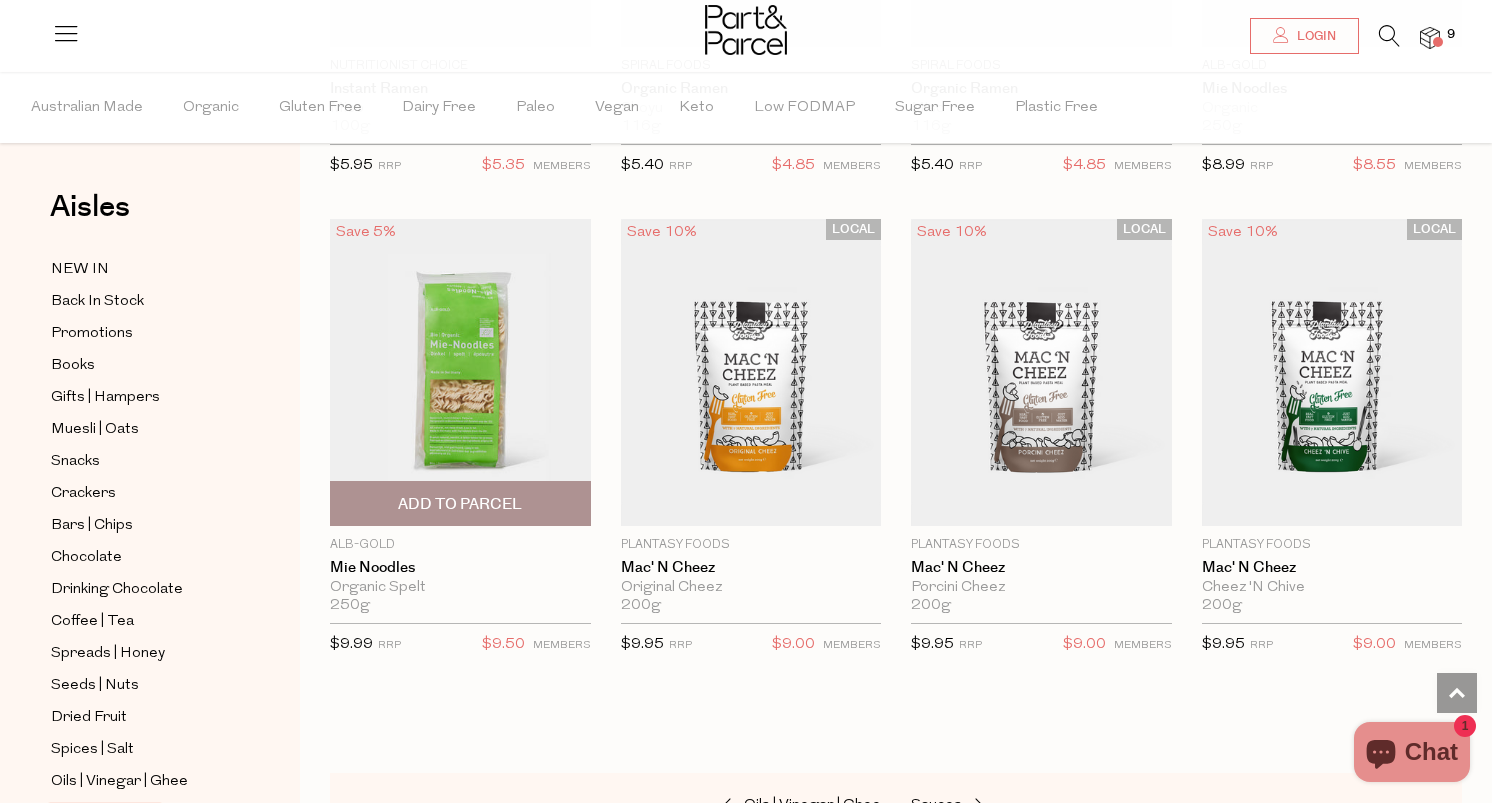 click at bounding box center (460, 373) 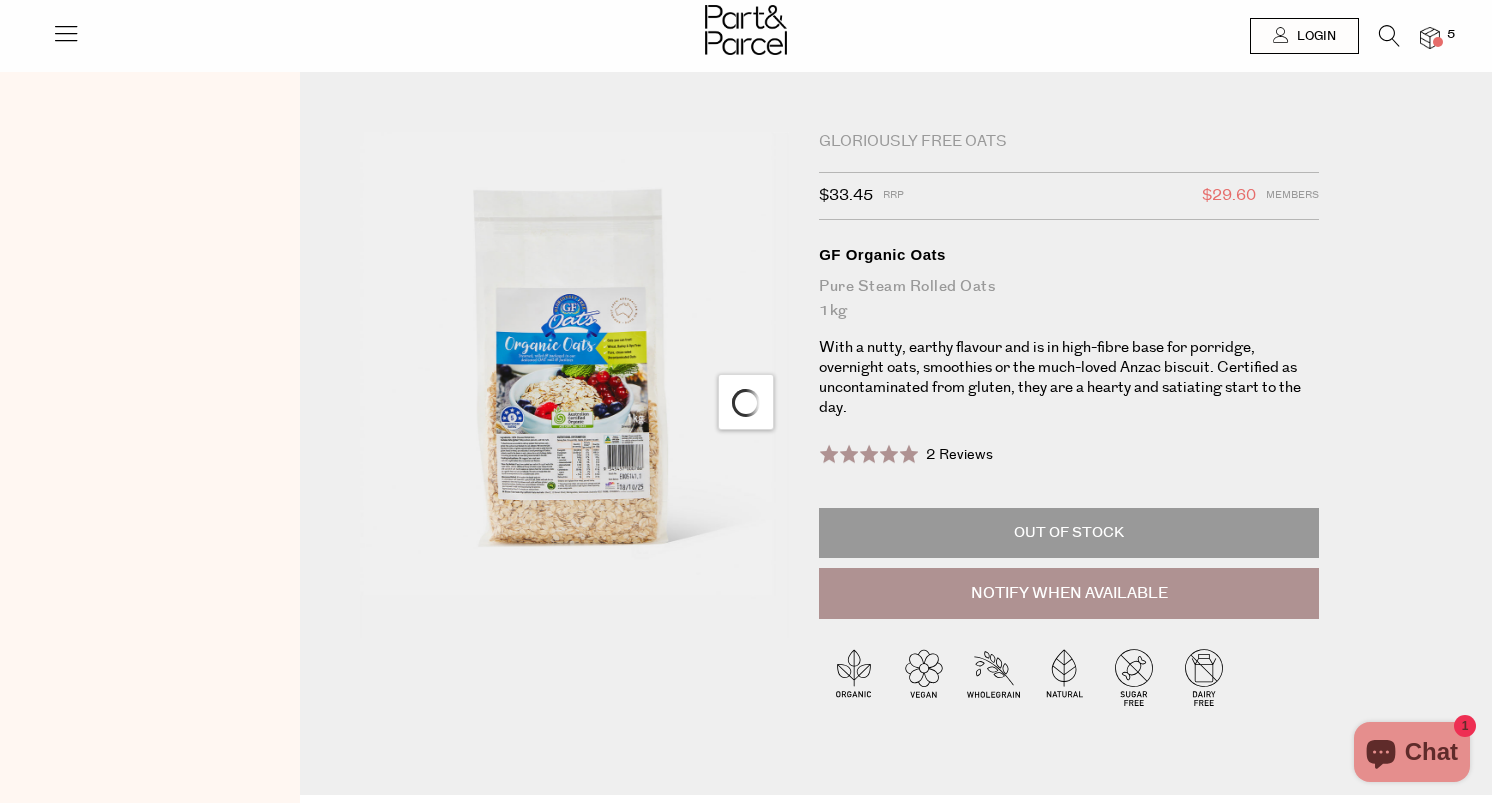 scroll, scrollTop: 0, scrollLeft: 0, axis: both 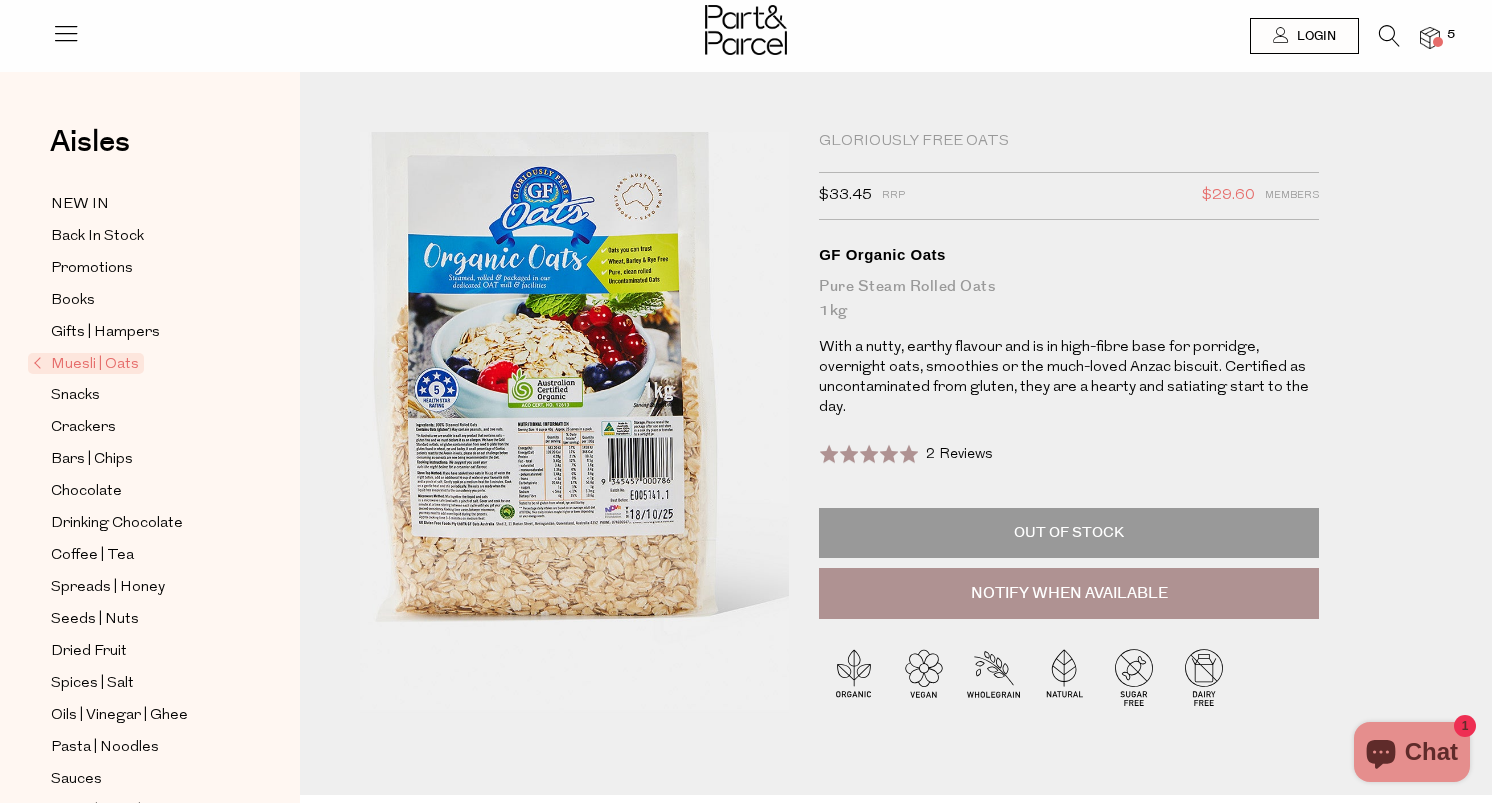 drag, startPoint x: 480, startPoint y: 477, endPoint x: 606, endPoint y: 583, distance: 164.65723 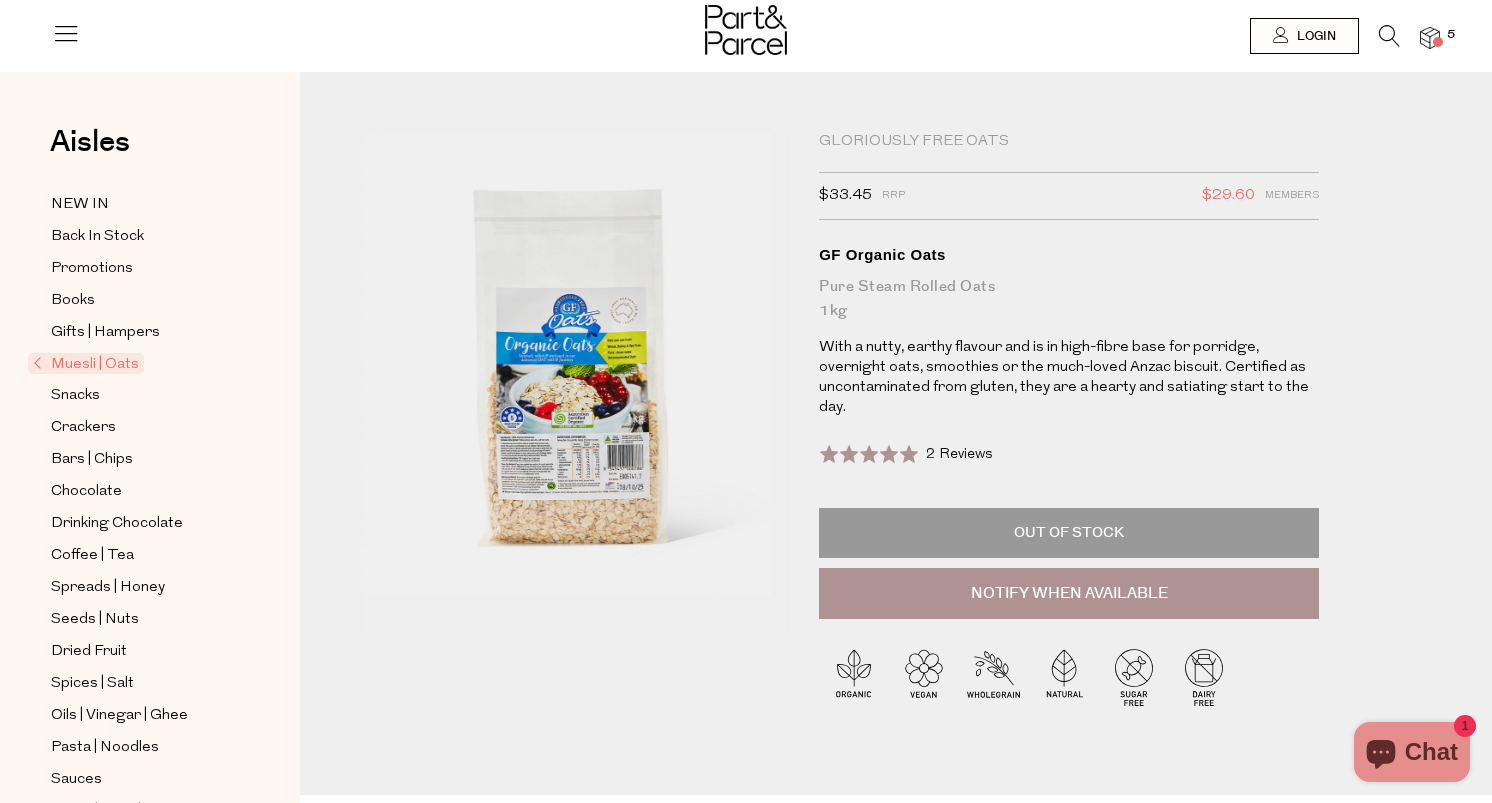 click at bounding box center [746, 32] 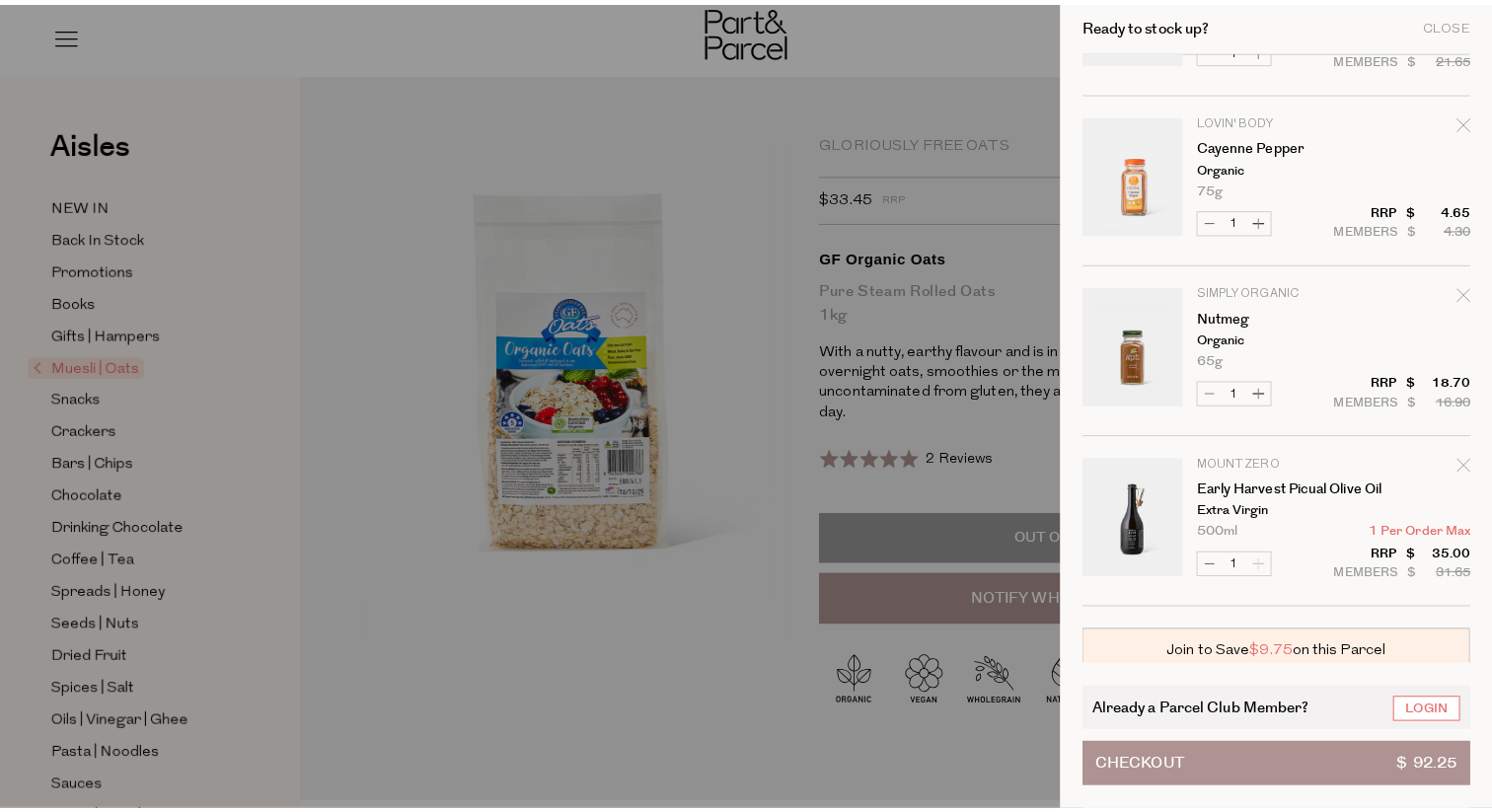 scroll, scrollTop: 400, scrollLeft: 0, axis: vertical 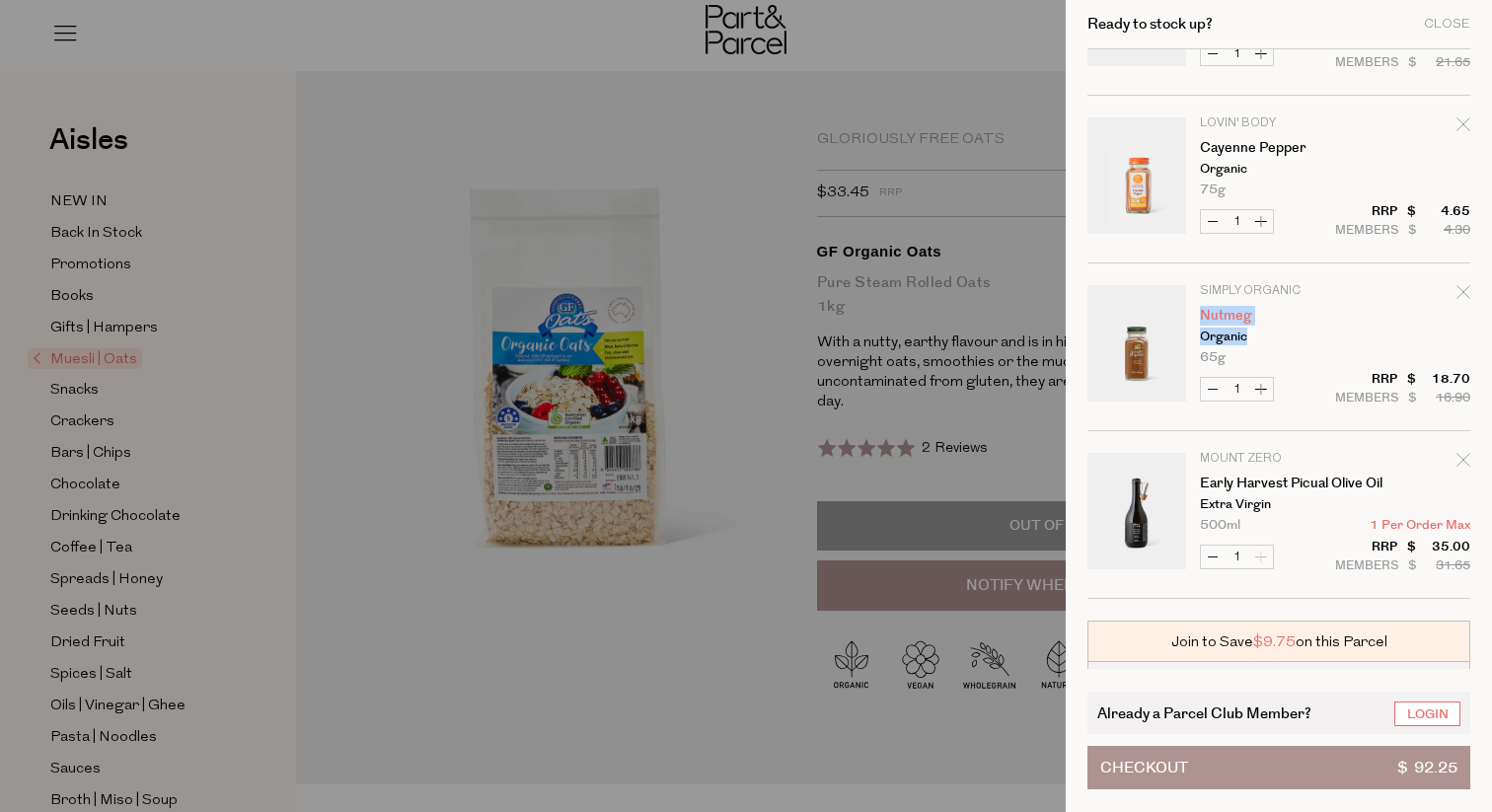 drag, startPoint x: 1278, startPoint y: 332, endPoint x: 1200, endPoint y: 312, distance: 80.5233 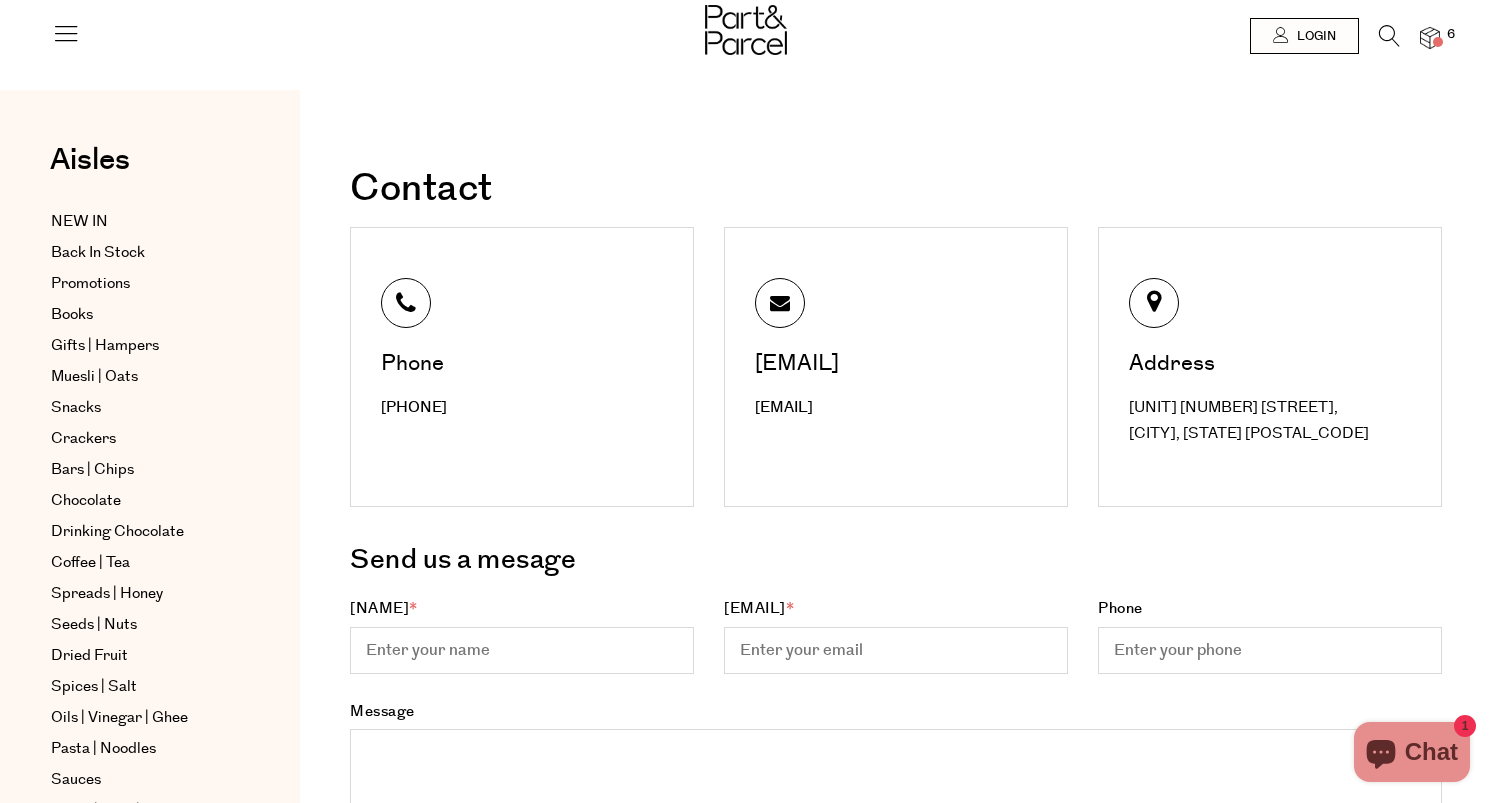 scroll, scrollTop: 0, scrollLeft: 0, axis: both 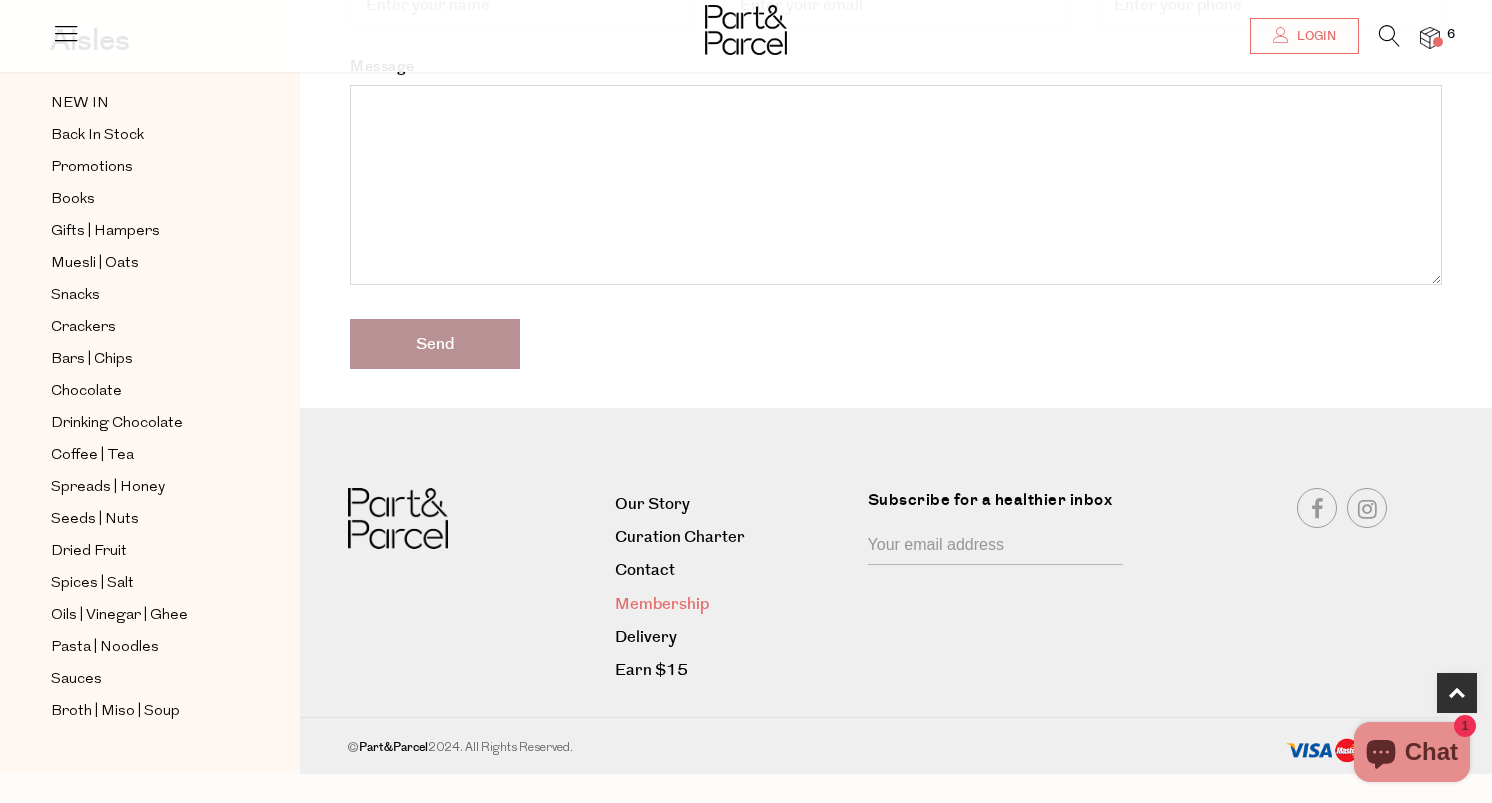 click on "Membership" at bounding box center [733, 604] 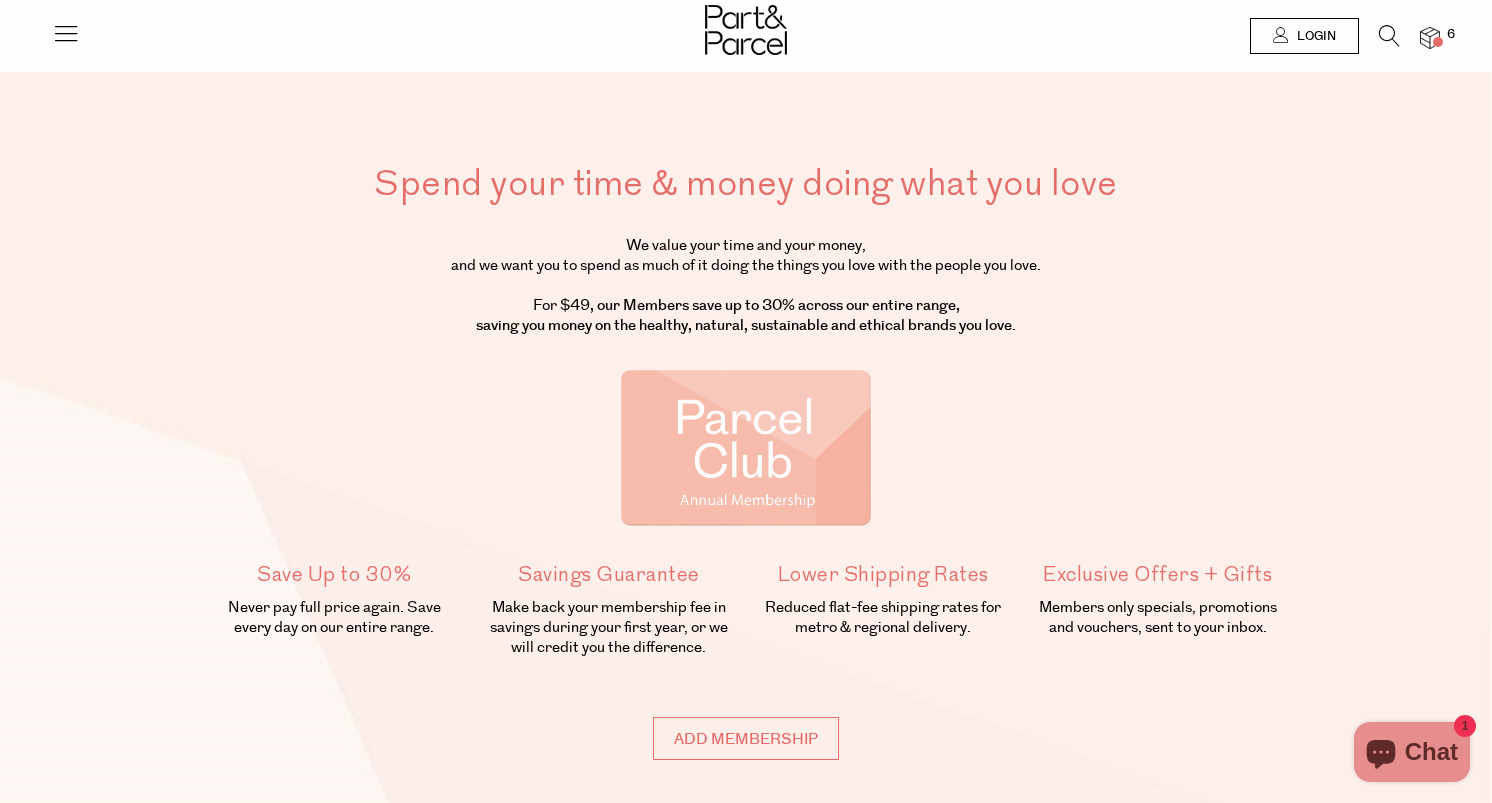 scroll, scrollTop: 0, scrollLeft: 0, axis: both 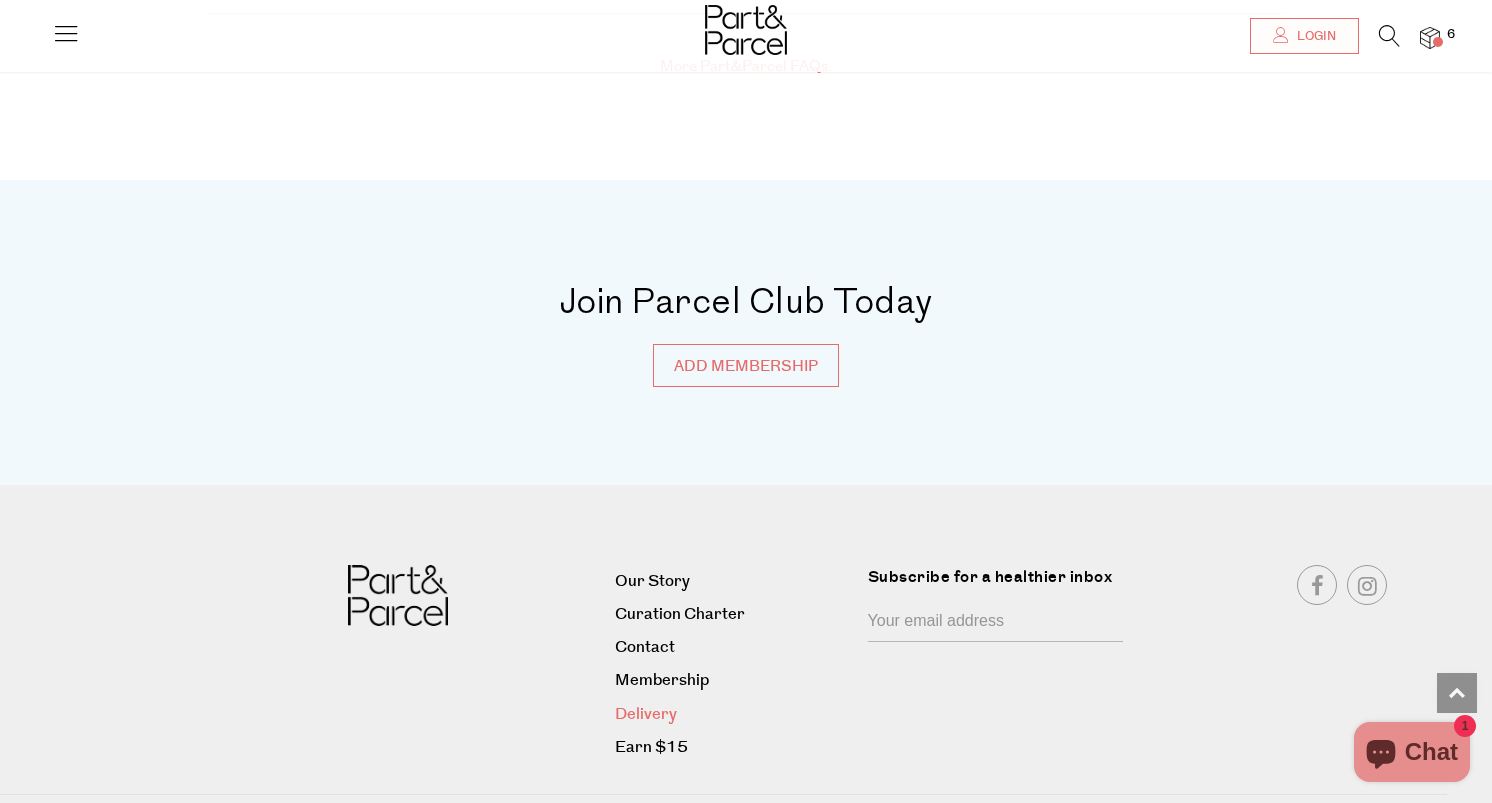 click on "Delivery" at bounding box center (733, 714) 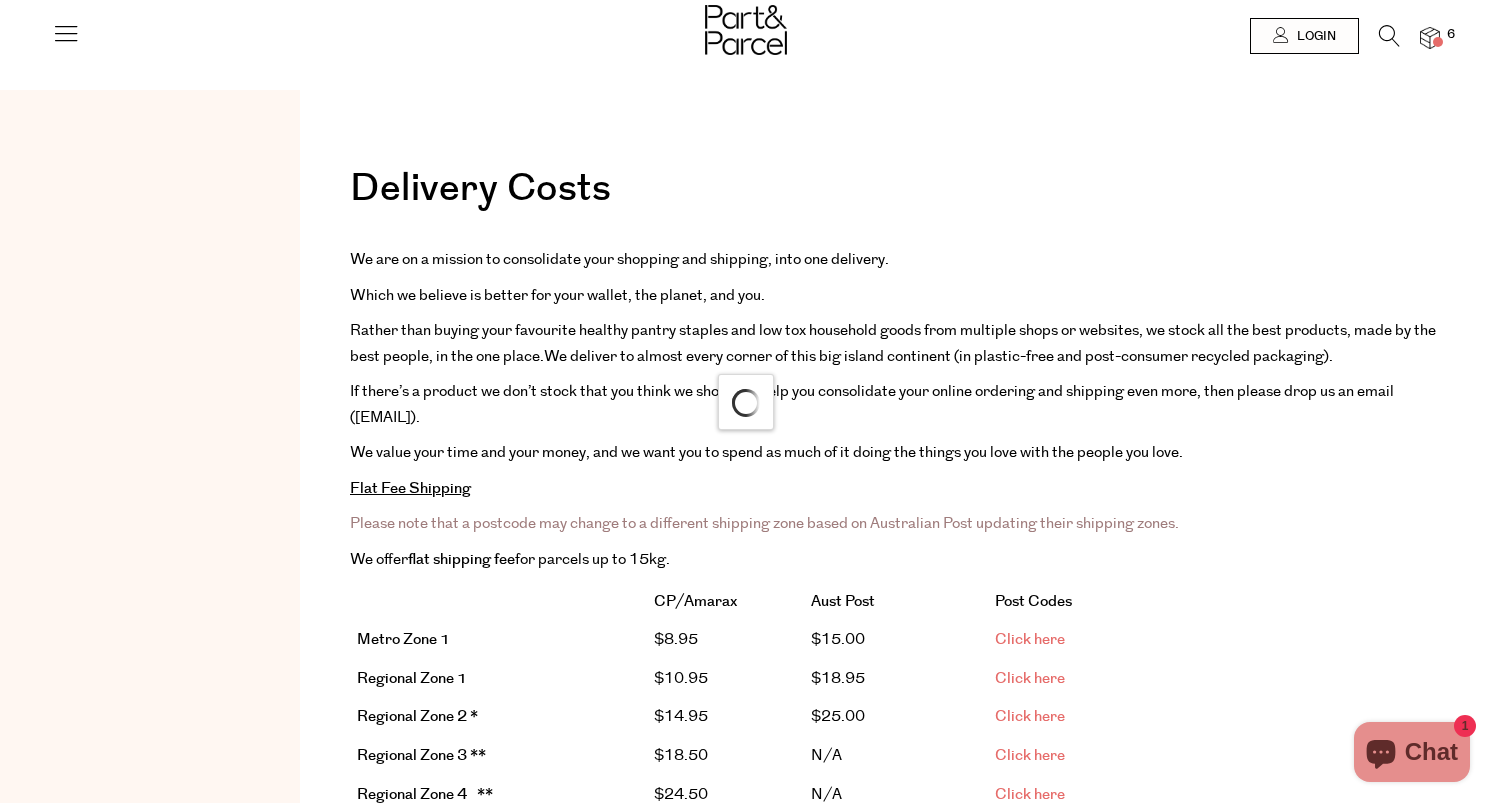 scroll, scrollTop: 0, scrollLeft: 0, axis: both 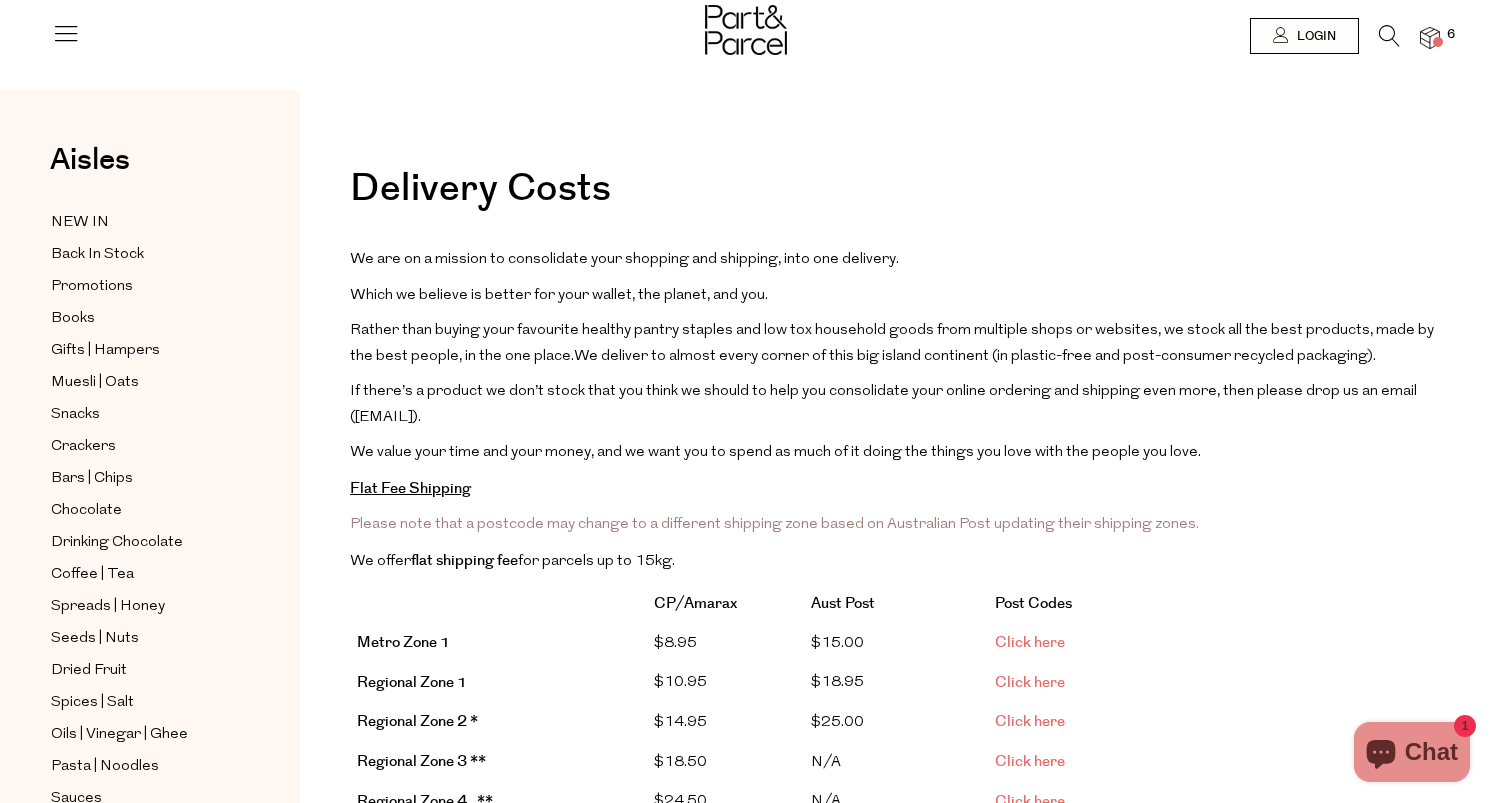 click on "Click here" at bounding box center (1030, 642) 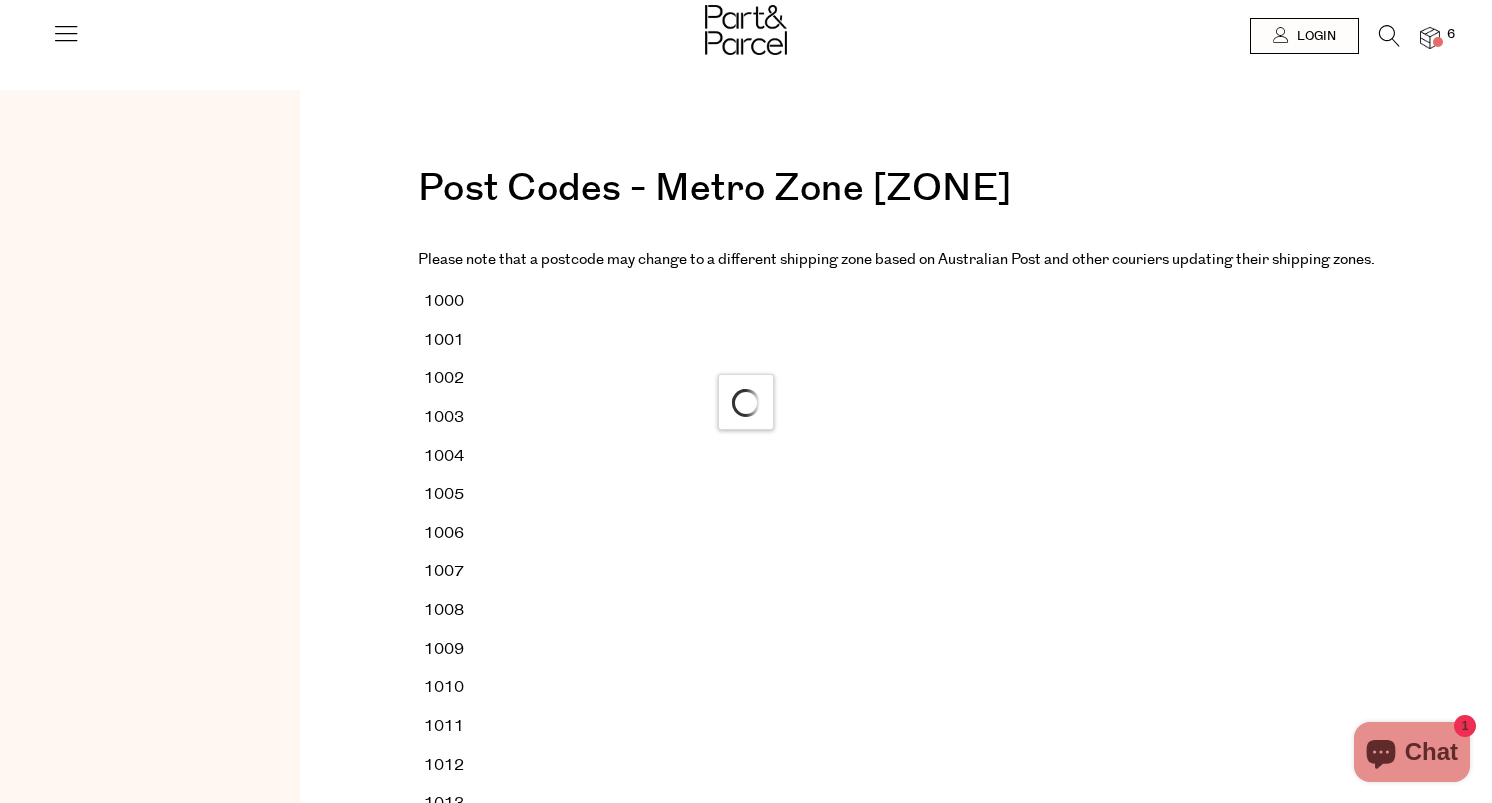 scroll, scrollTop: 0, scrollLeft: 0, axis: both 